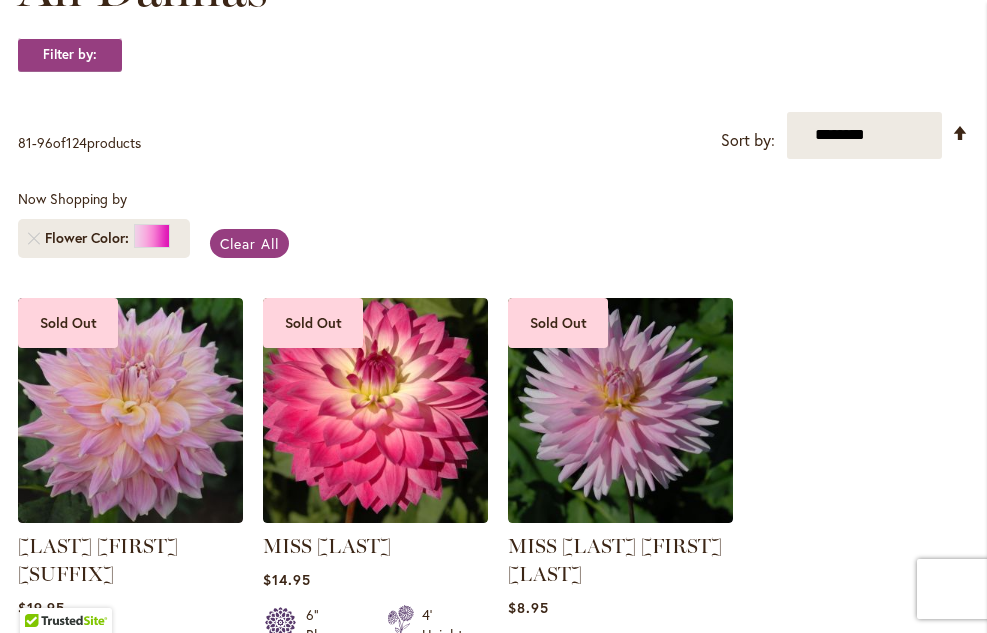 scroll, scrollTop: 382, scrollLeft: 0, axis: vertical 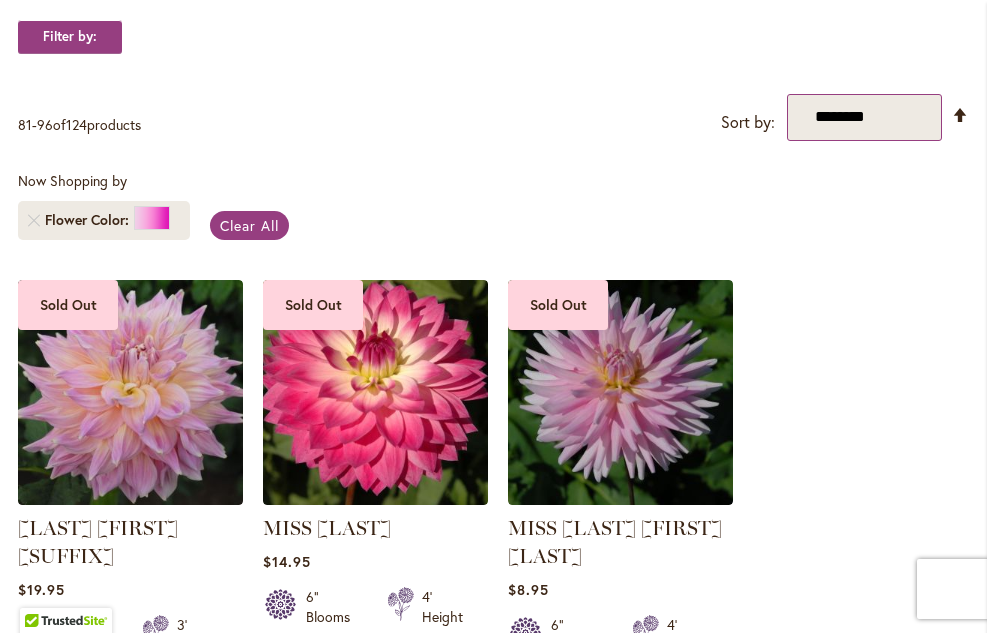 click on "**********" at bounding box center (864, 117) 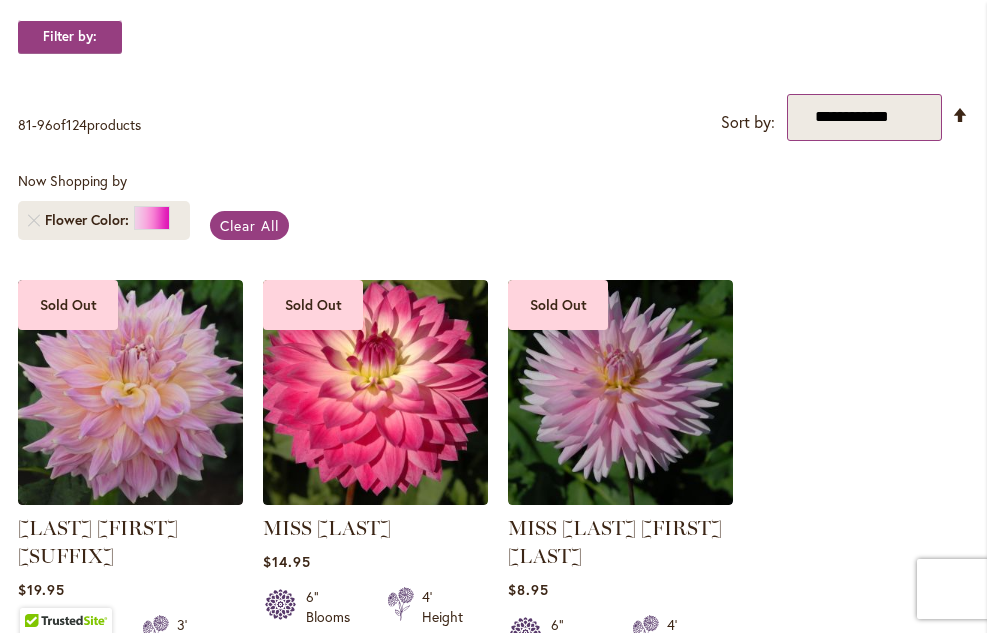 click on "**********" at bounding box center (864, 117) 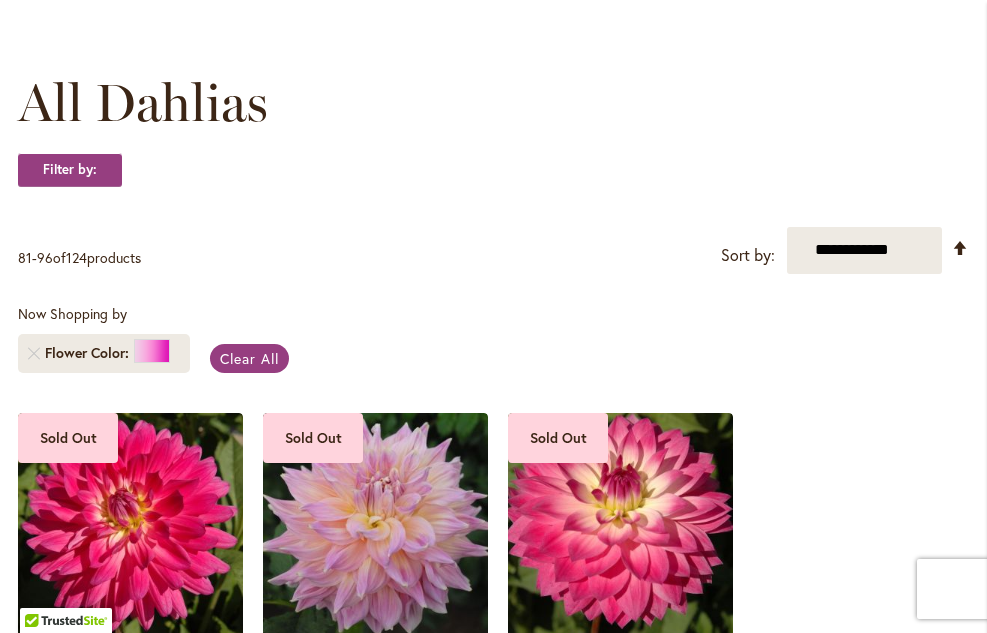 scroll, scrollTop: 248, scrollLeft: 0, axis: vertical 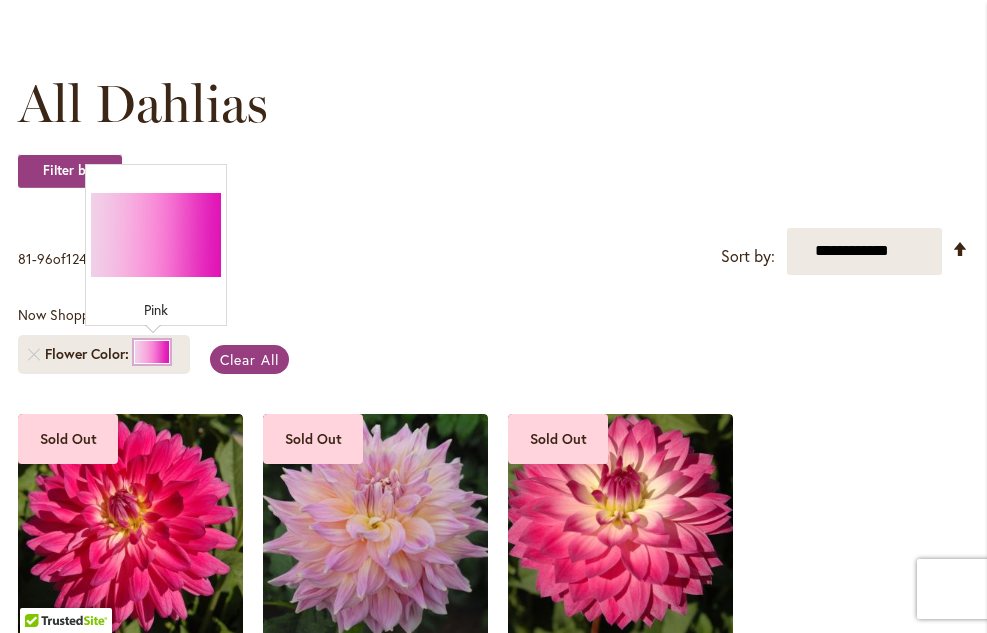 click at bounding box center (152, 352) 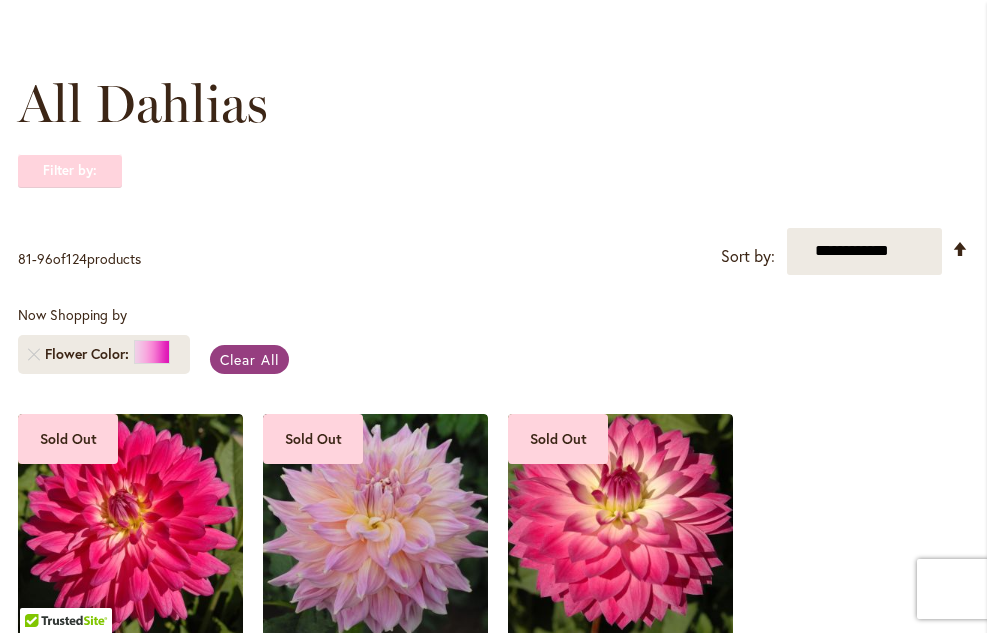 click on "Filter by:" at bounding box center [70, 171] 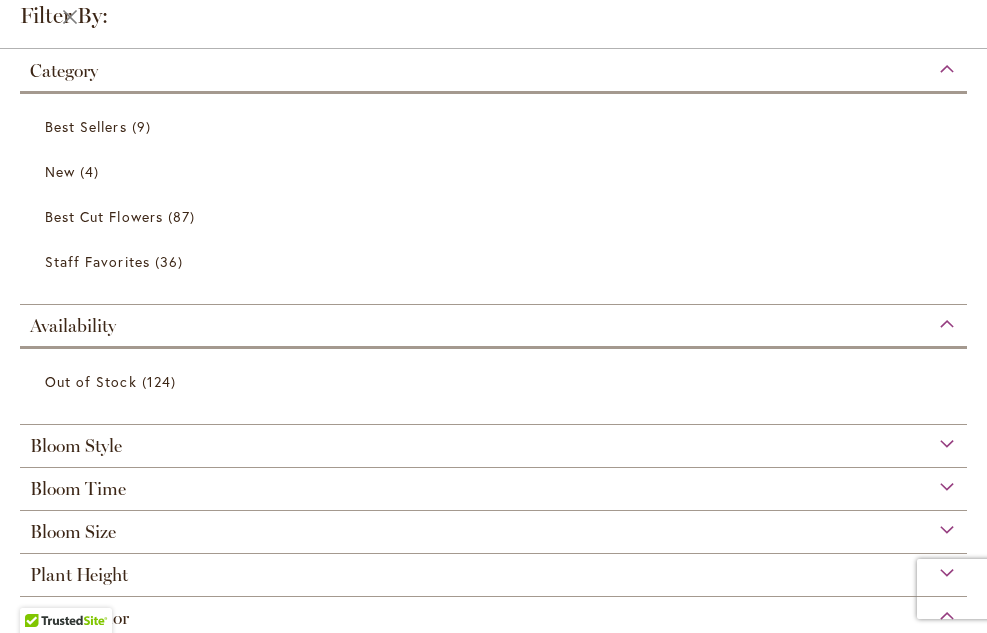 scroll, scrollTop: 98, scrollLeft: 0, axis: vertical 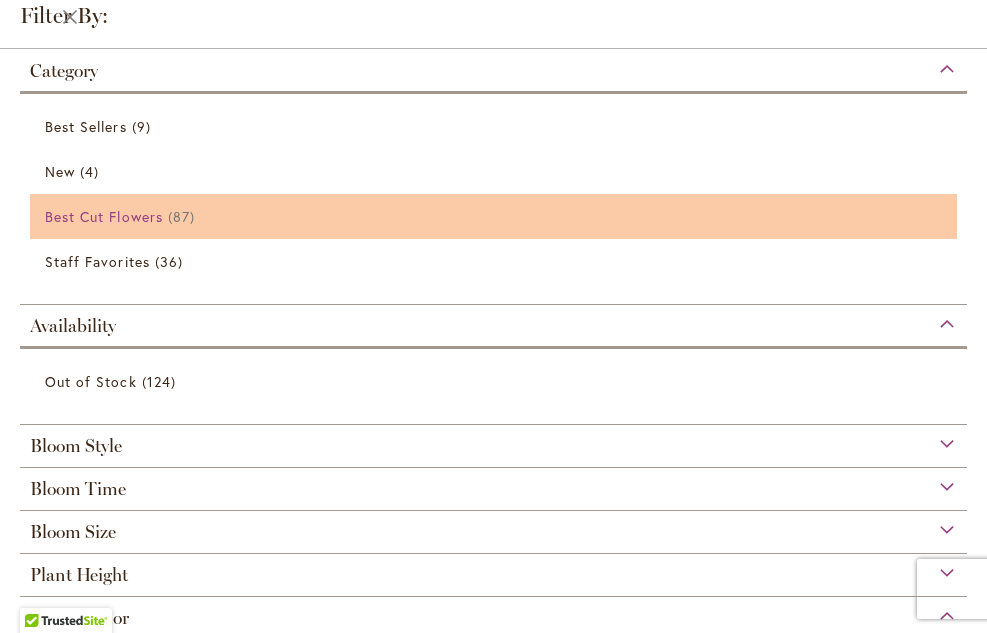 click on "Best Cut Flowers" at bounding box center (104, 216) 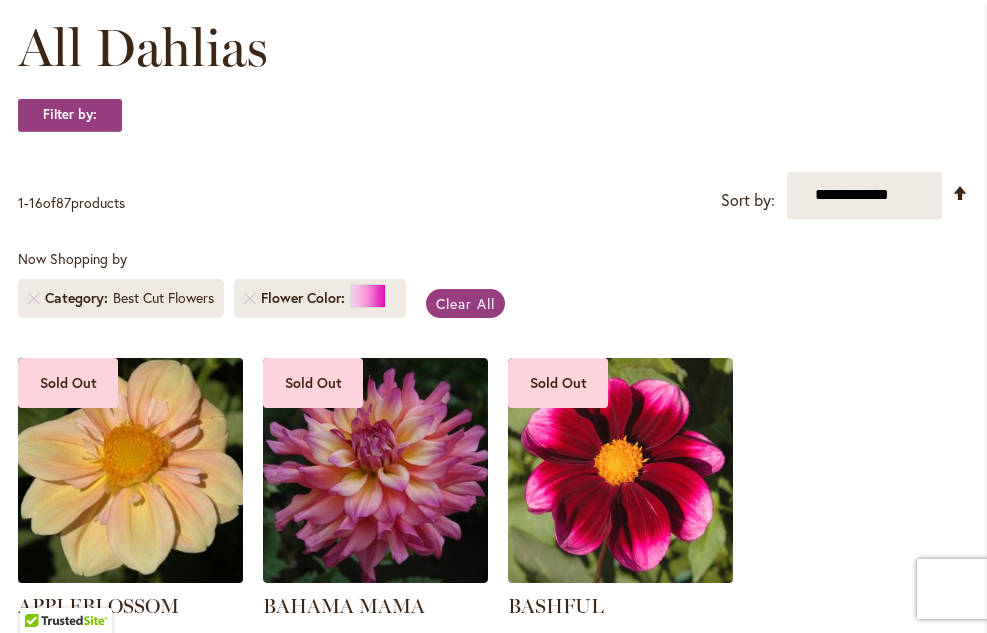 scroll, scrollTop: 299, scrollLeft: 0, axis: vertical 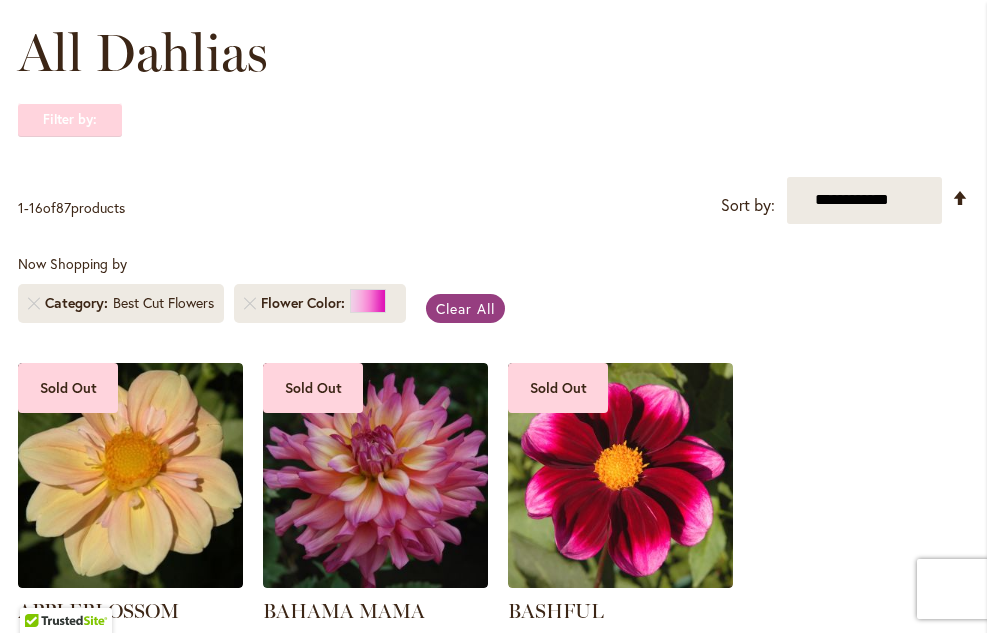 click on "Filter by:" at bounding box center [70, 120] 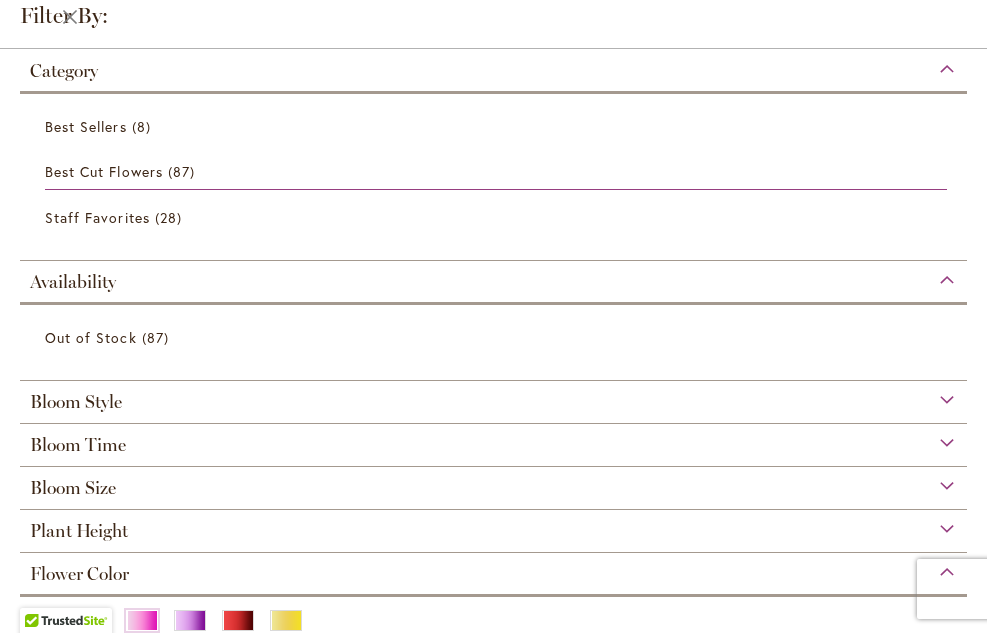click on "Bloom Style" at bounding box center (493, 397) 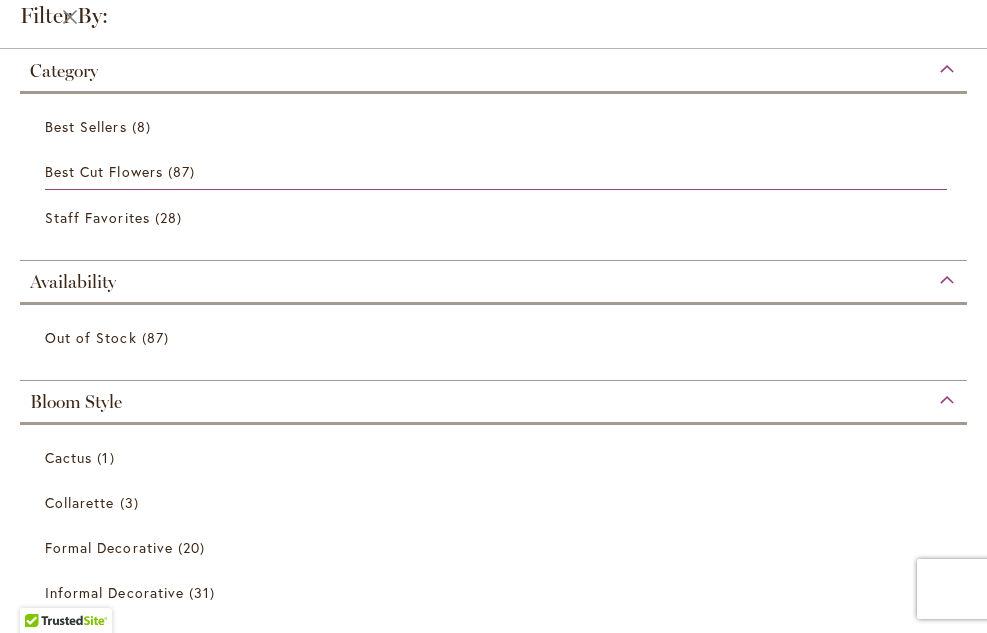 scroll, scrollTop: 331, scrollLeft: 0, axis: vertical 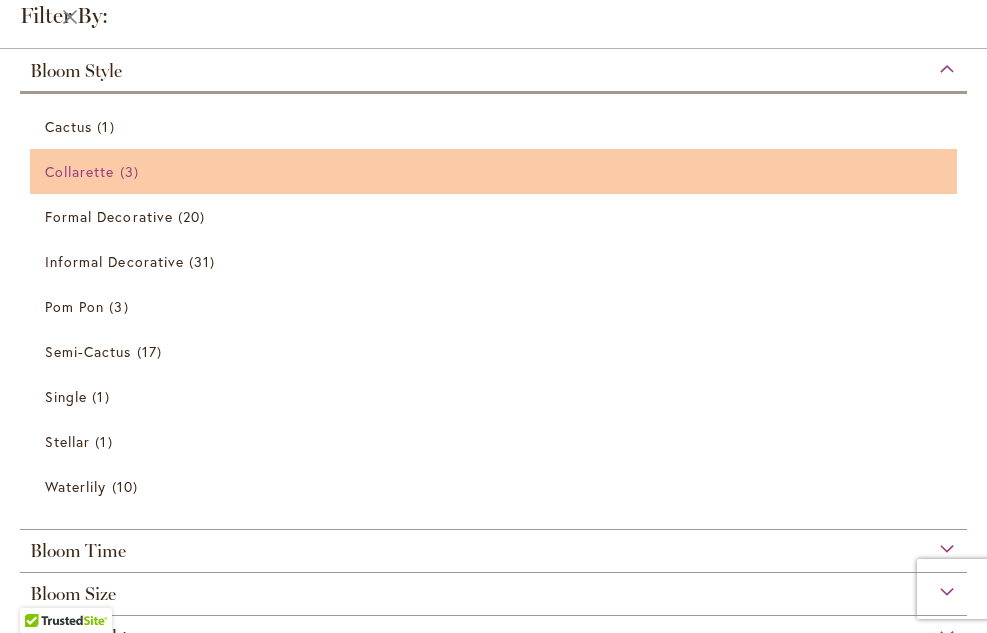 click on "Collarette
3
items" at bounding box center [496, 171] 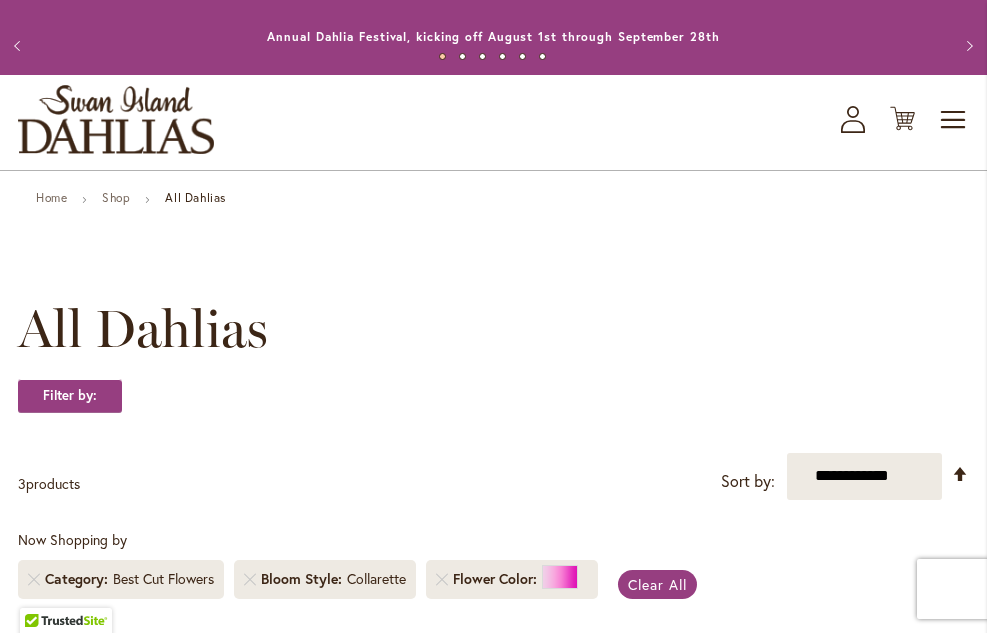 scroll, scrollTop: 0, scrollLeft: 0, axis: both 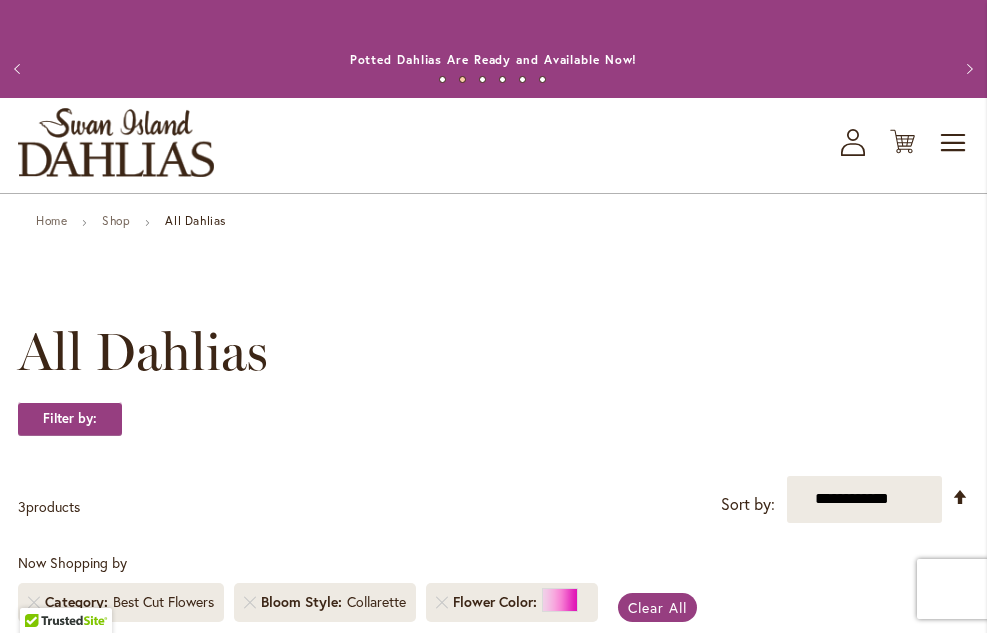 click on "Previous" at bounding box center [20, 69] 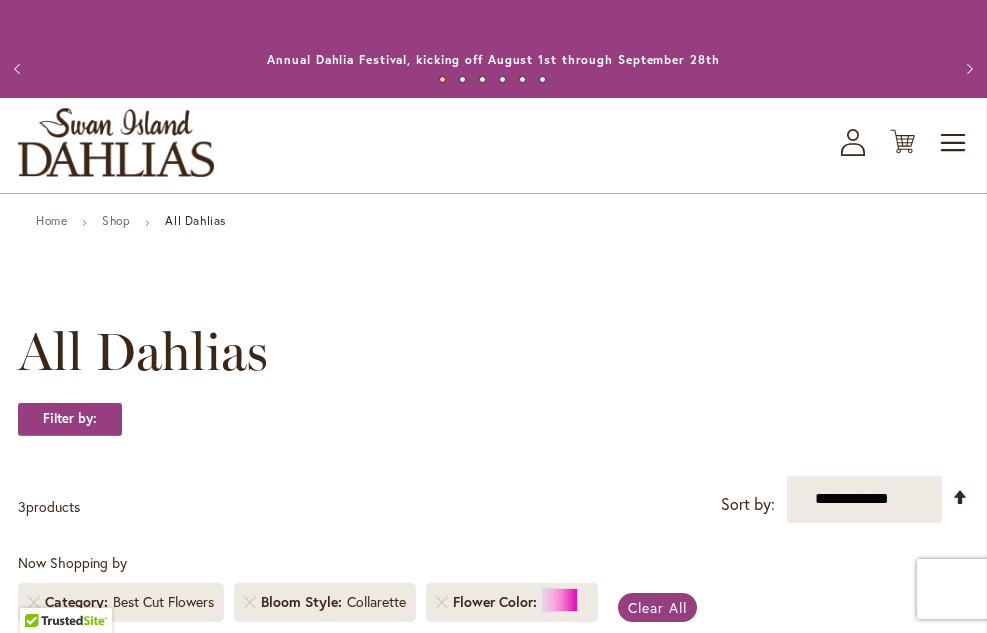 click on "Previous" at bounding box center (20, 69) 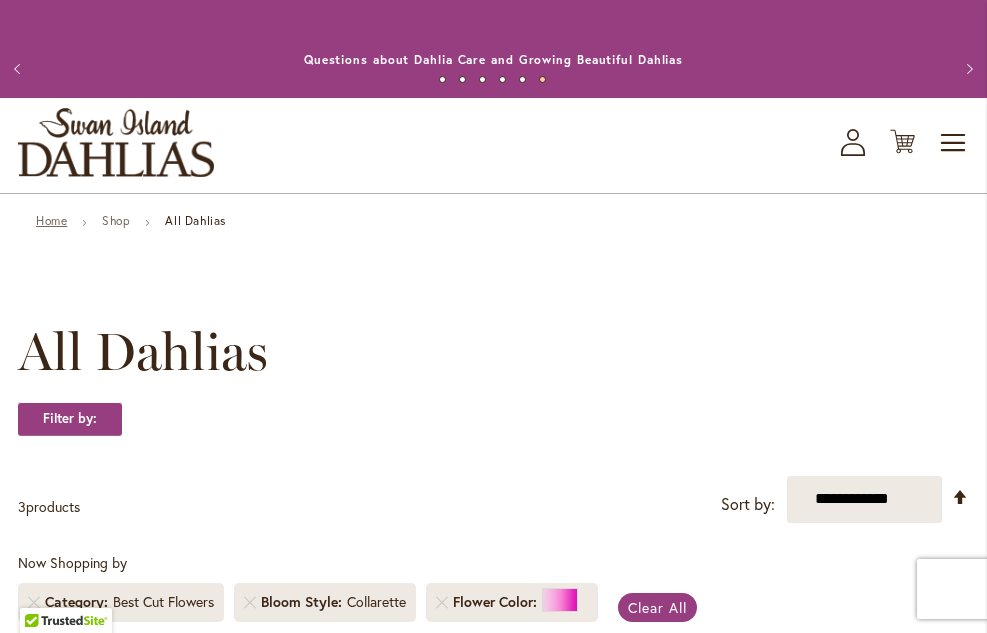 click on "Home" at bounding box center (51, 220) 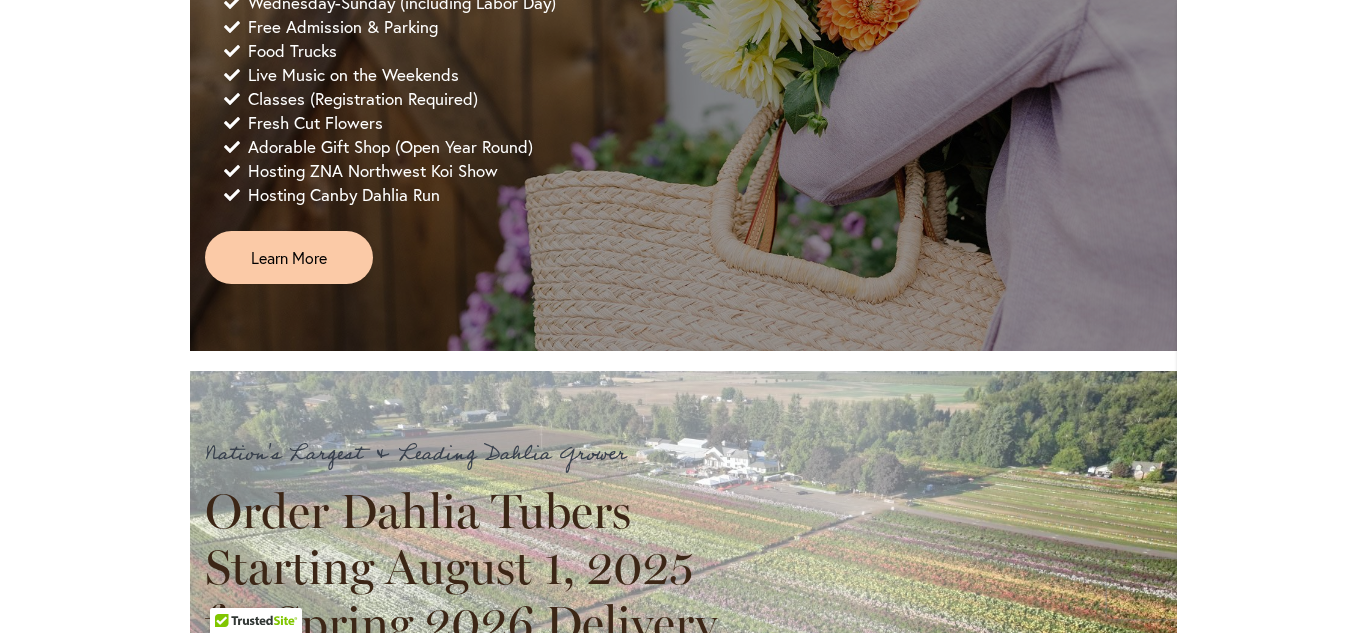 scroll, scrollTop: 0, scrollLeft: 0, axis: both 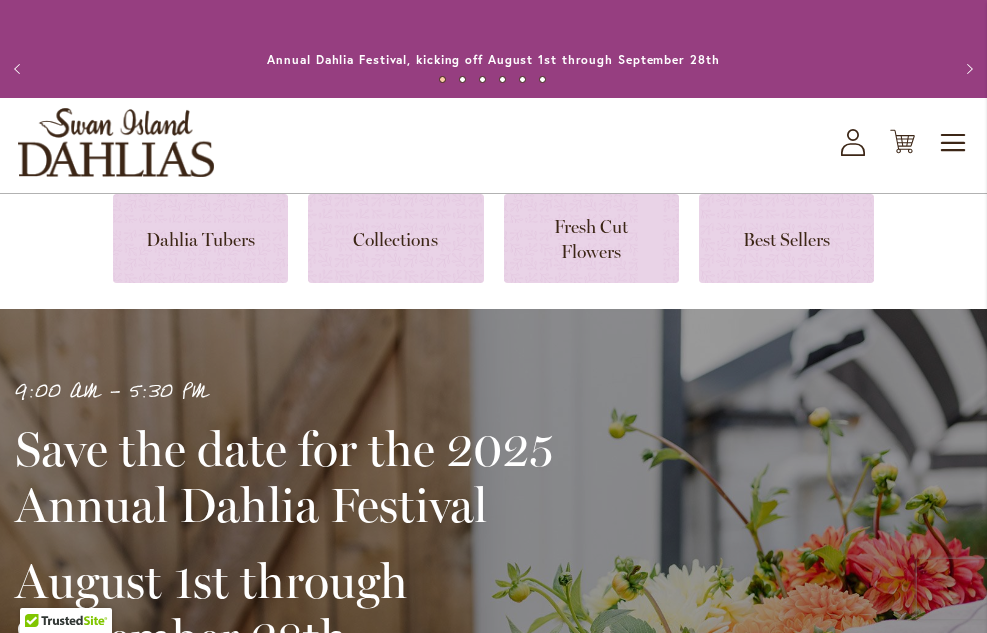 click on "Previous" at bounding box center (20, 69) 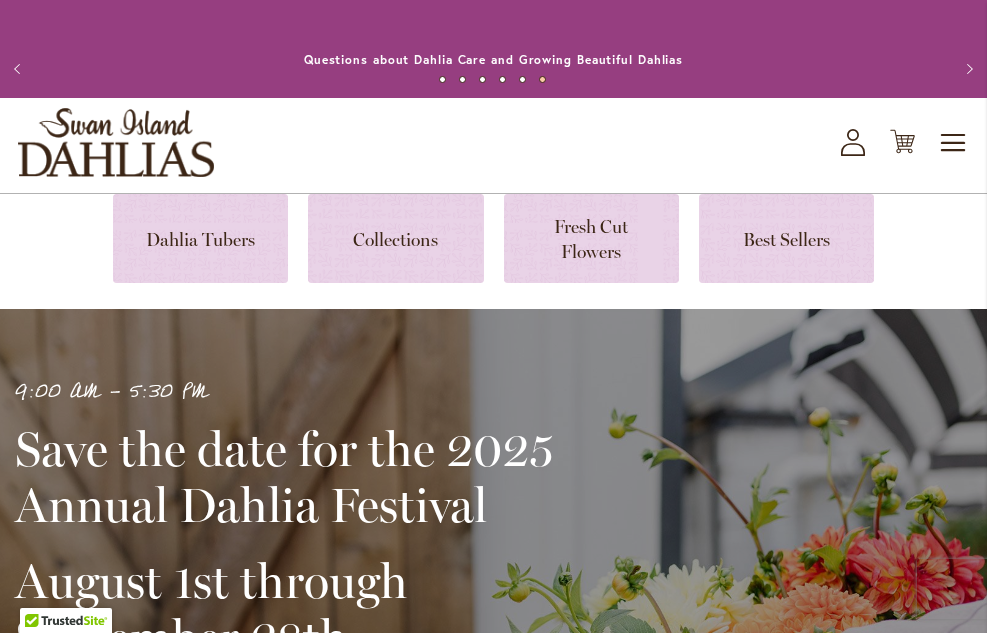 click on "Previous" at bounding box center (20, 69) 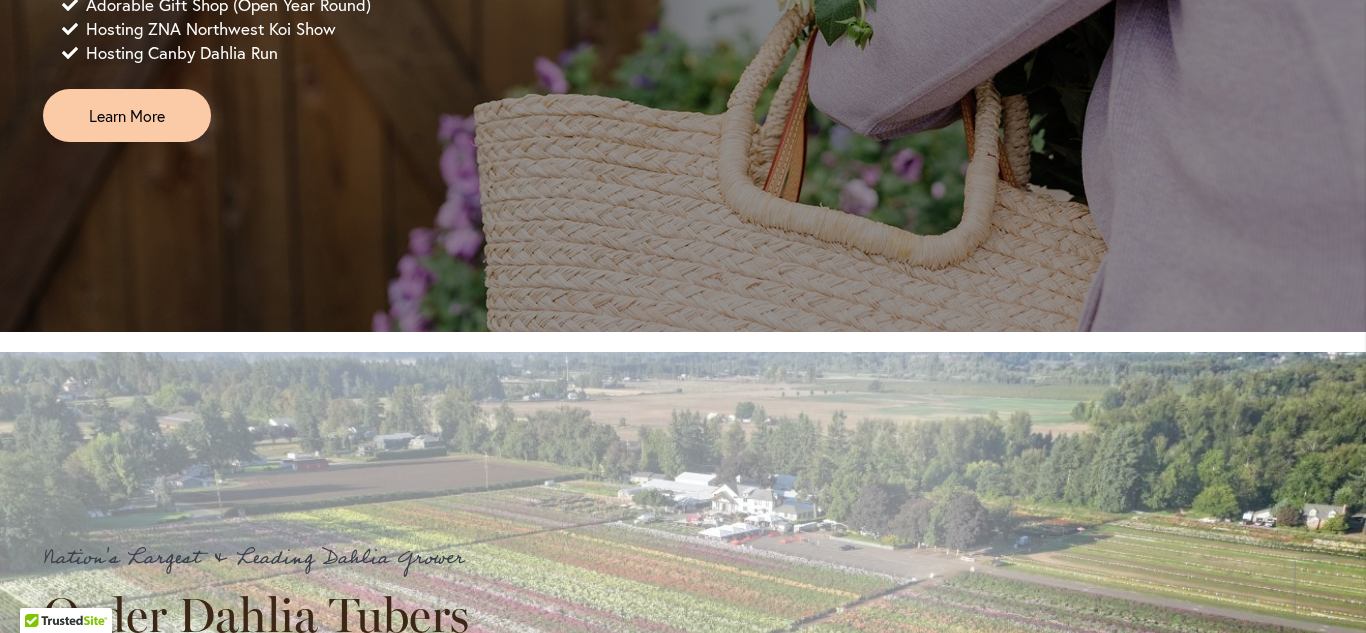 scroll, scrollTop: 0, scrollLeft: 0, axis: both 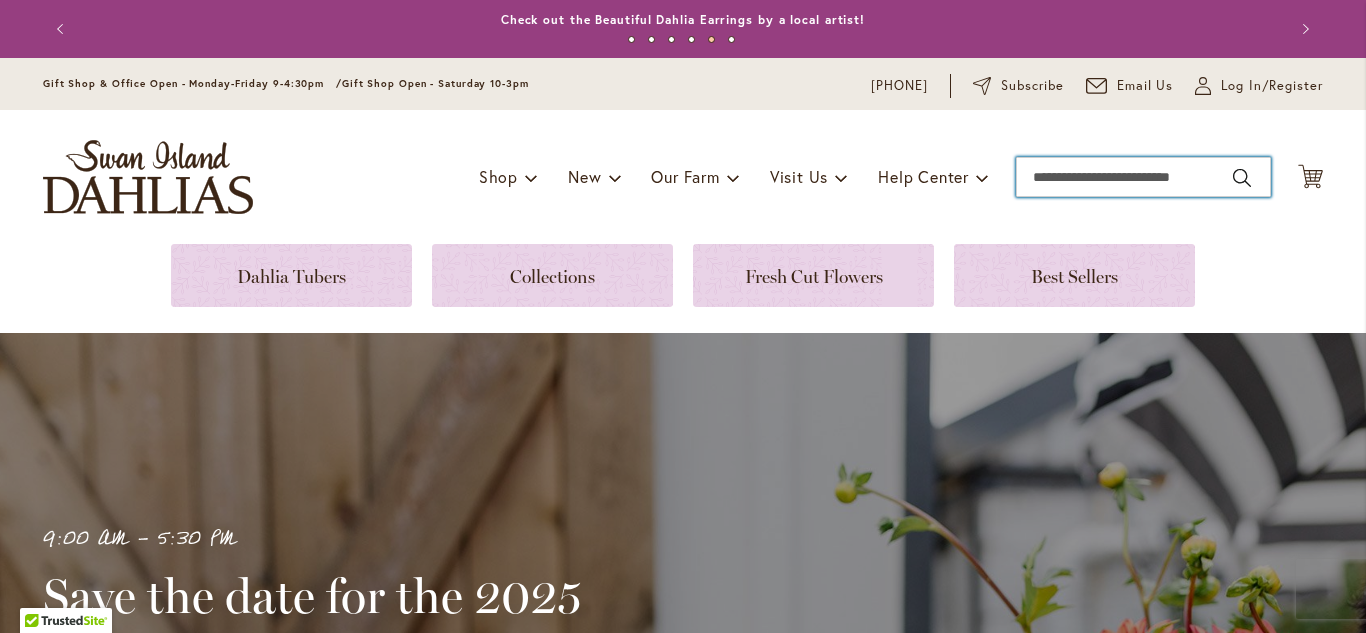 click on "Search" at bounding box center [1143, 177] 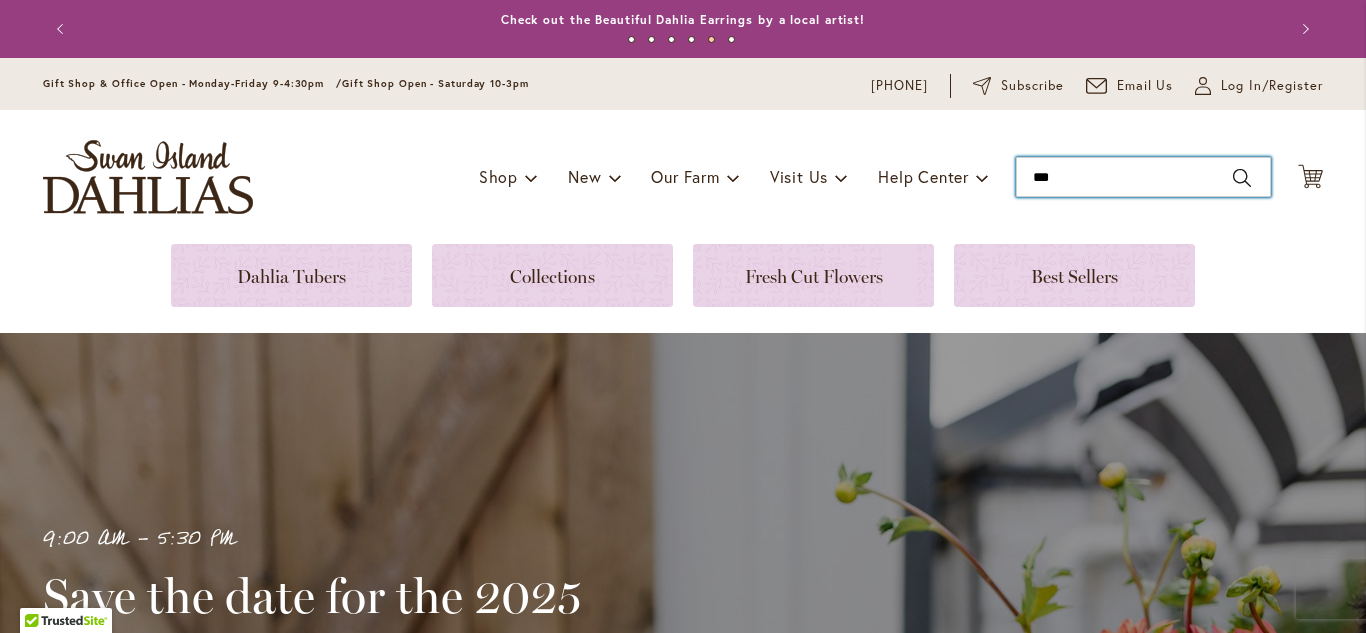 type on "****" 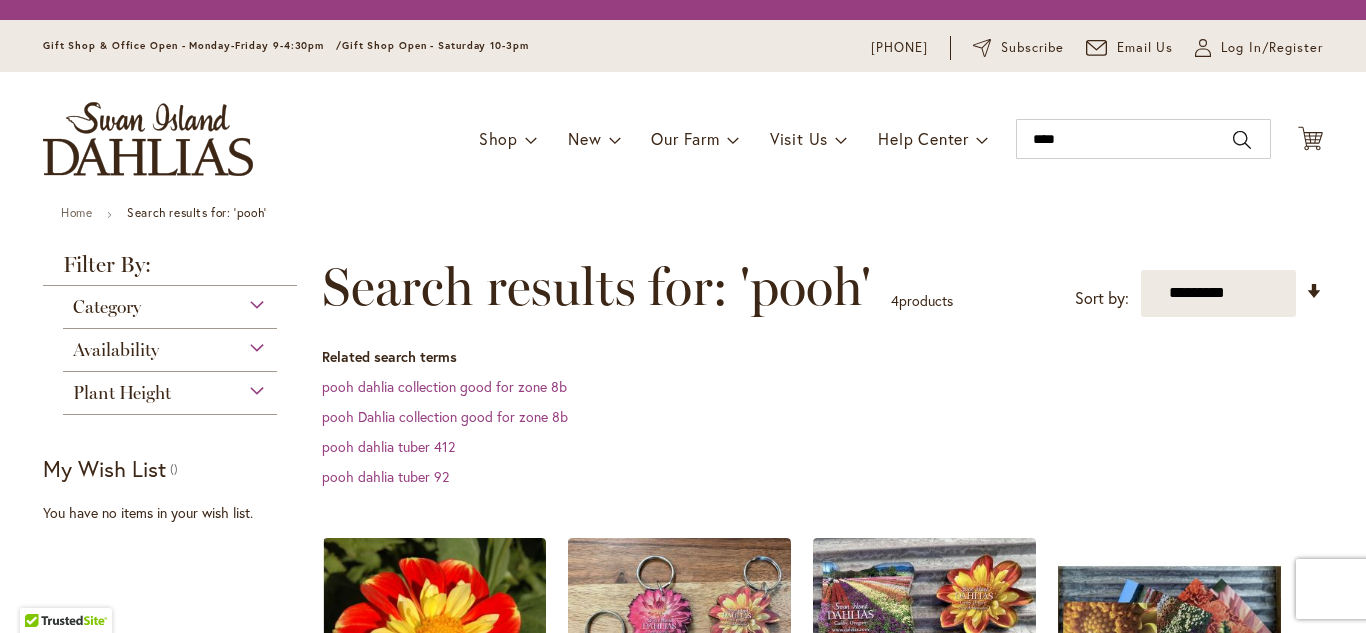 scroll, scrollTop: 0, scrollLeft: 0, axis: both 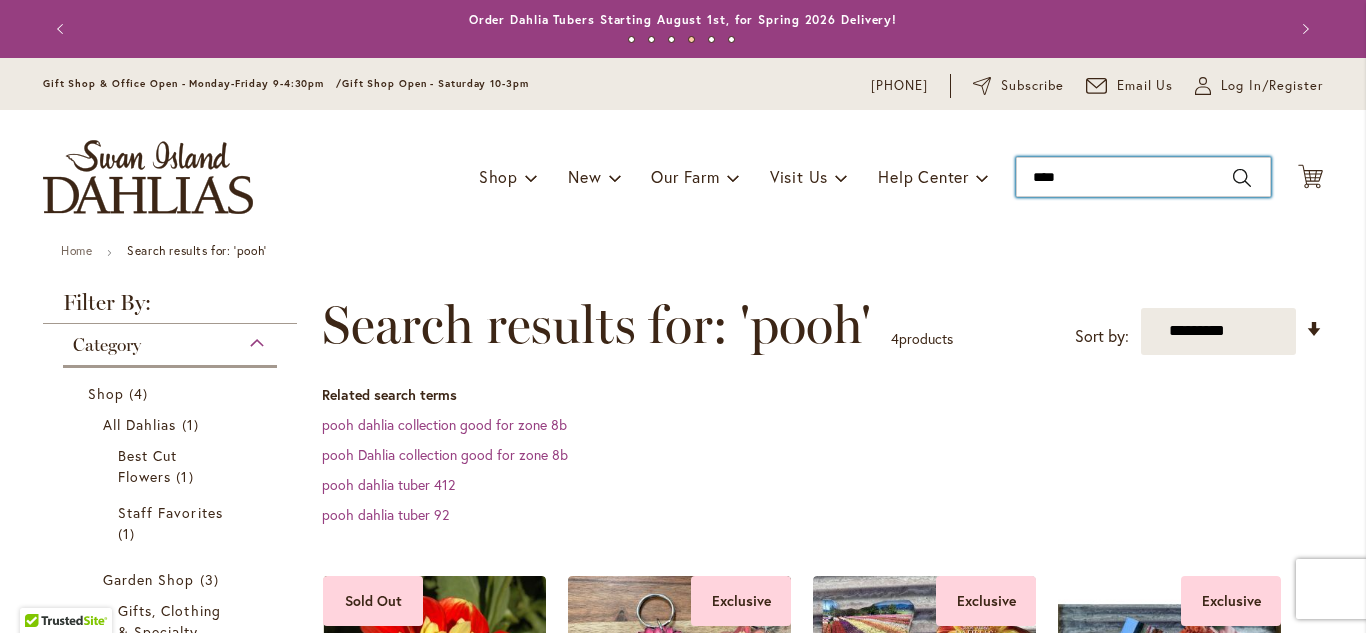 drag, startPoint x: 1086, startPoint y: 171, endPoint x: 1003, endPoint y: 189, distance: 84.92938 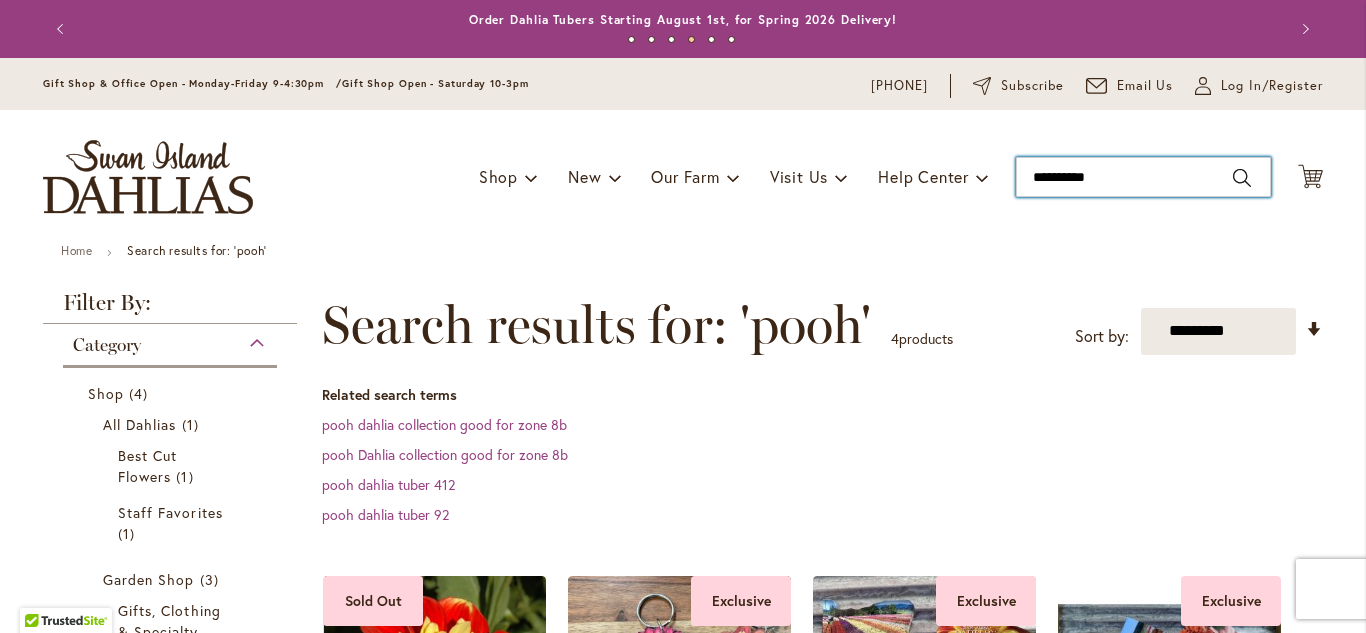 type on "**********" 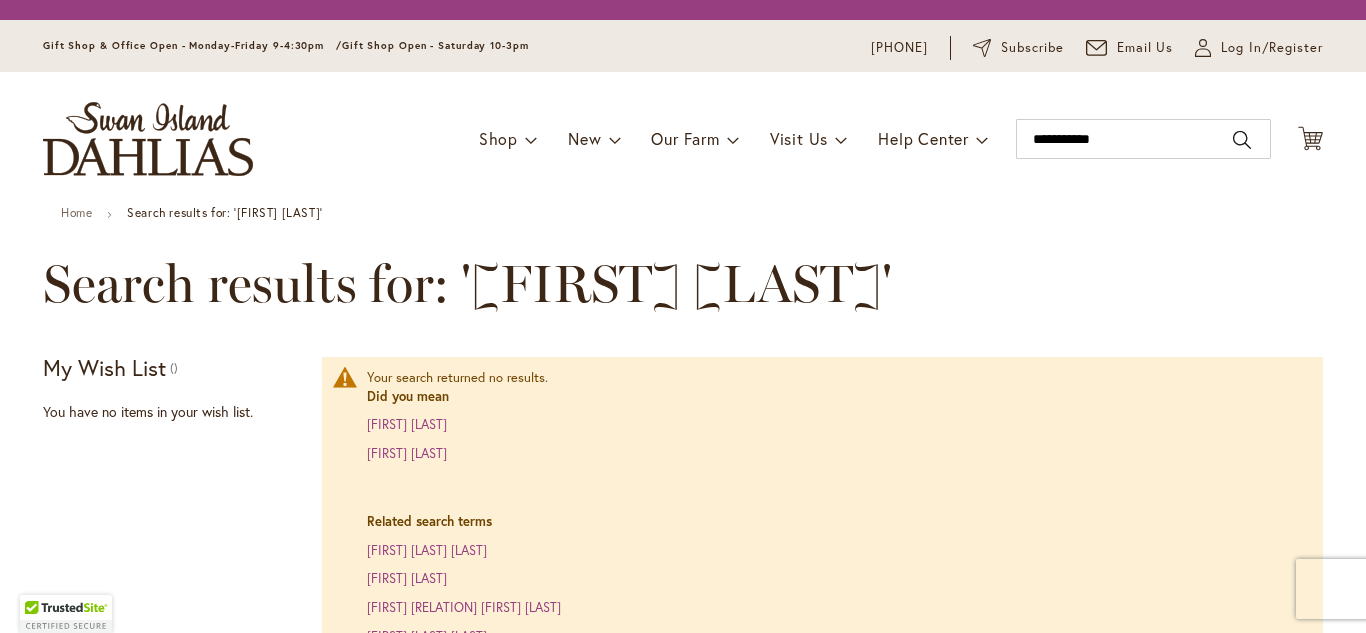 scroll, scrollTop: 0, scrollLeft: 0, axis: both 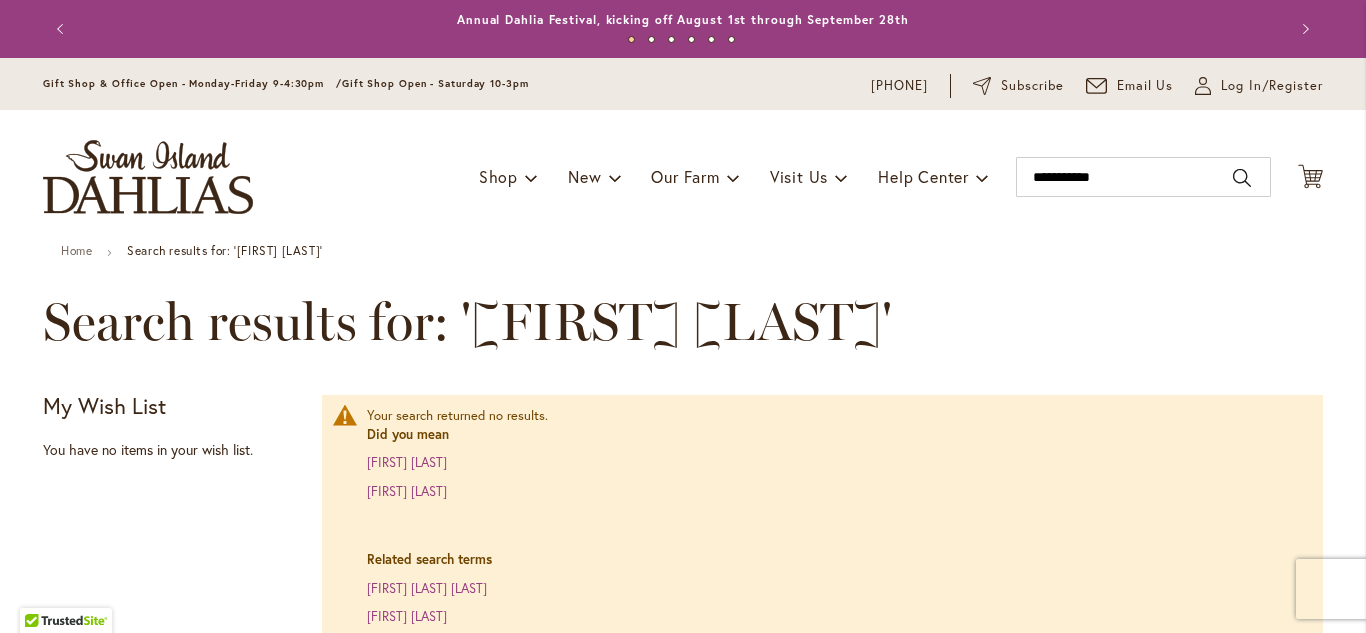click on "Previous" at bounding box center [63, 29] 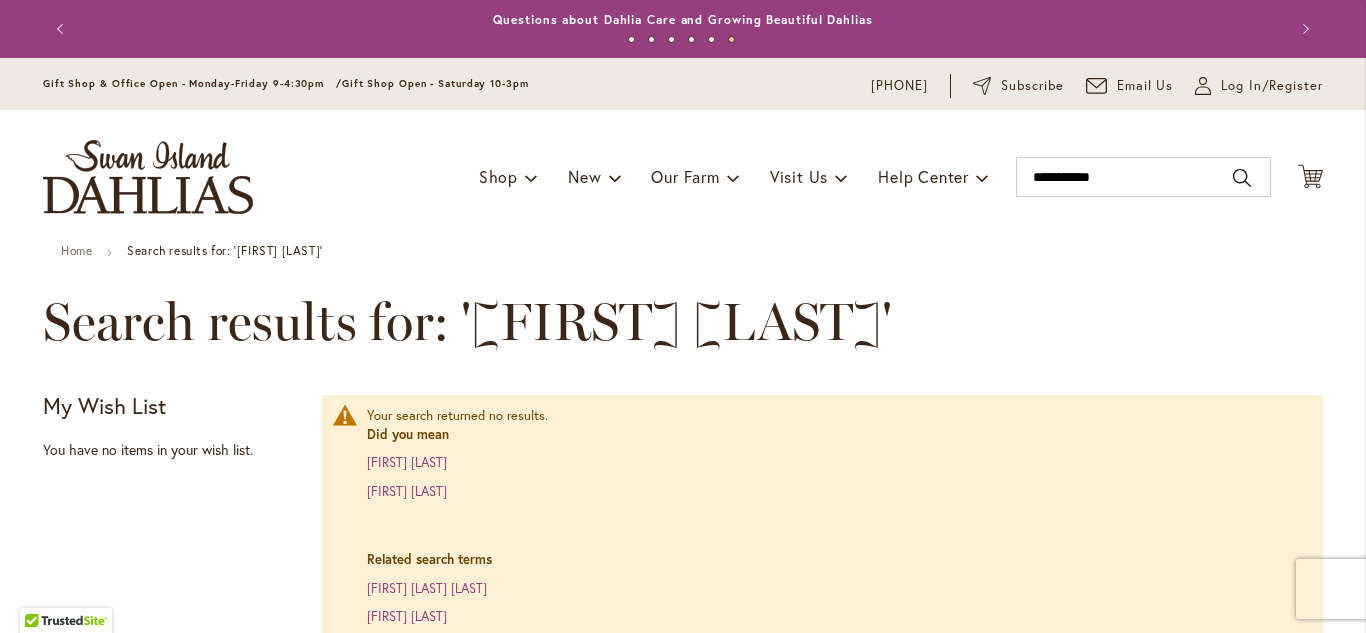 click on "Previous" at bounding box center (63, 29) 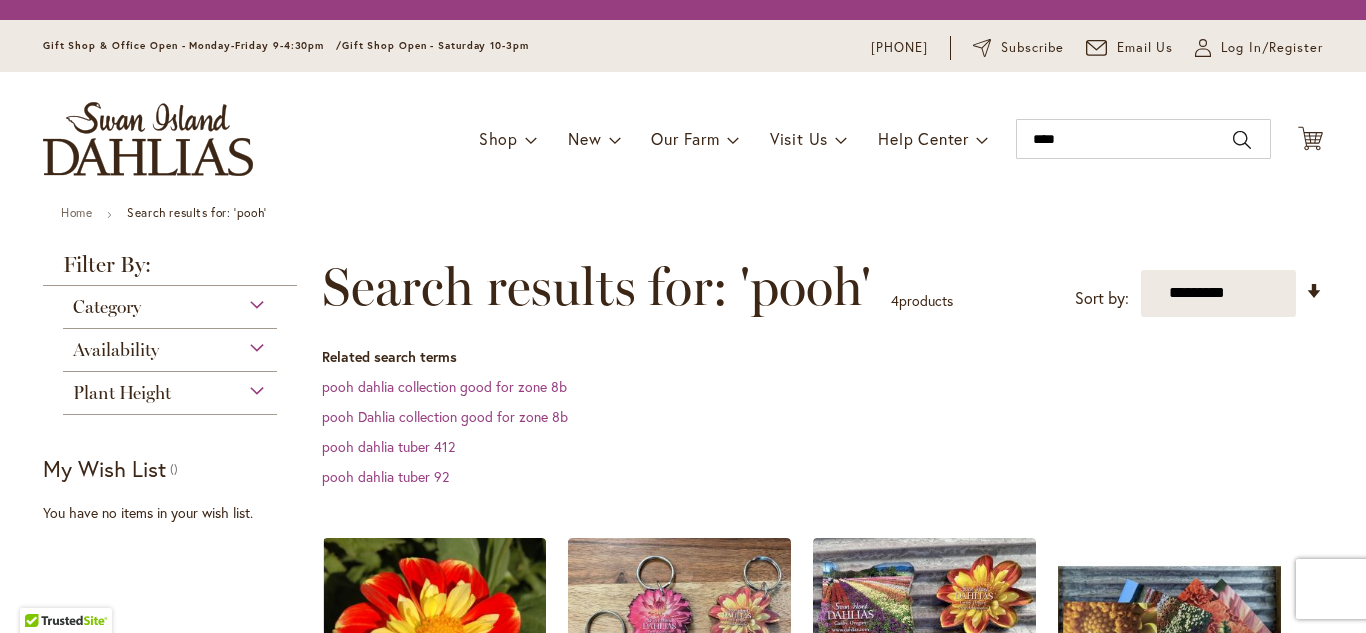 scroll, scrollTop: 0, scrollLeft: 0, axis: both 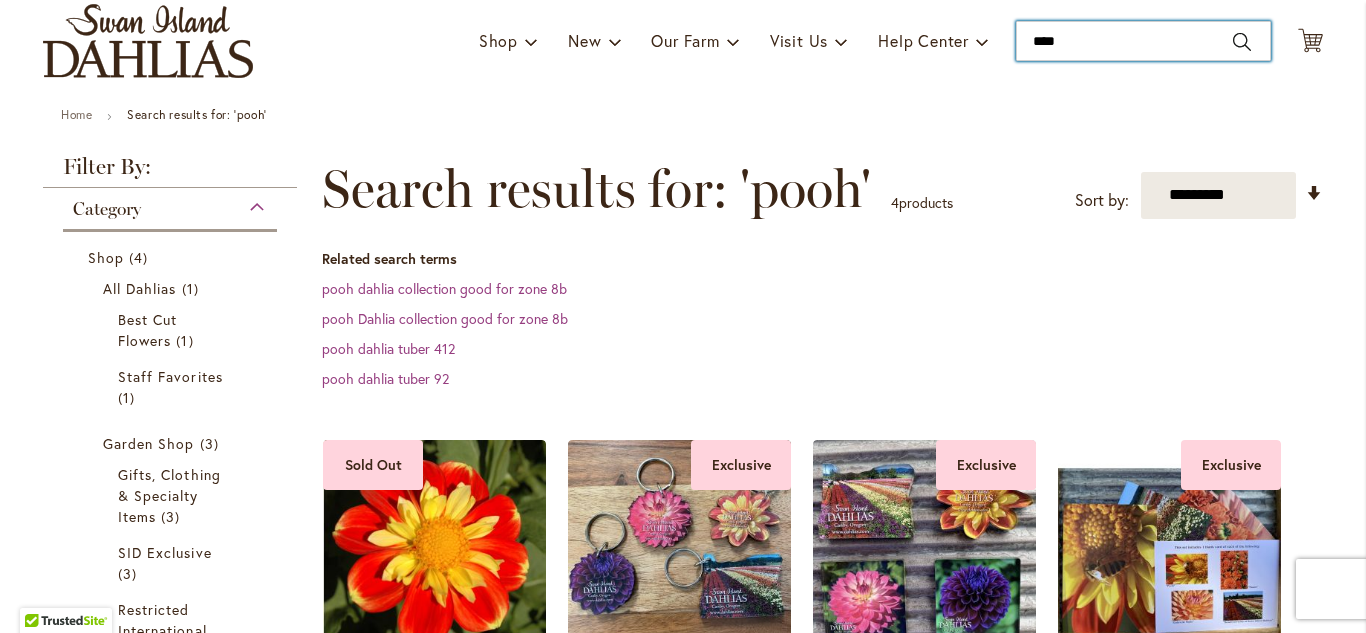 drag, startPoint x: 1080, startPoint y: 37, endPoint x: 1004, endPoint y: 60, distance: 79.40403 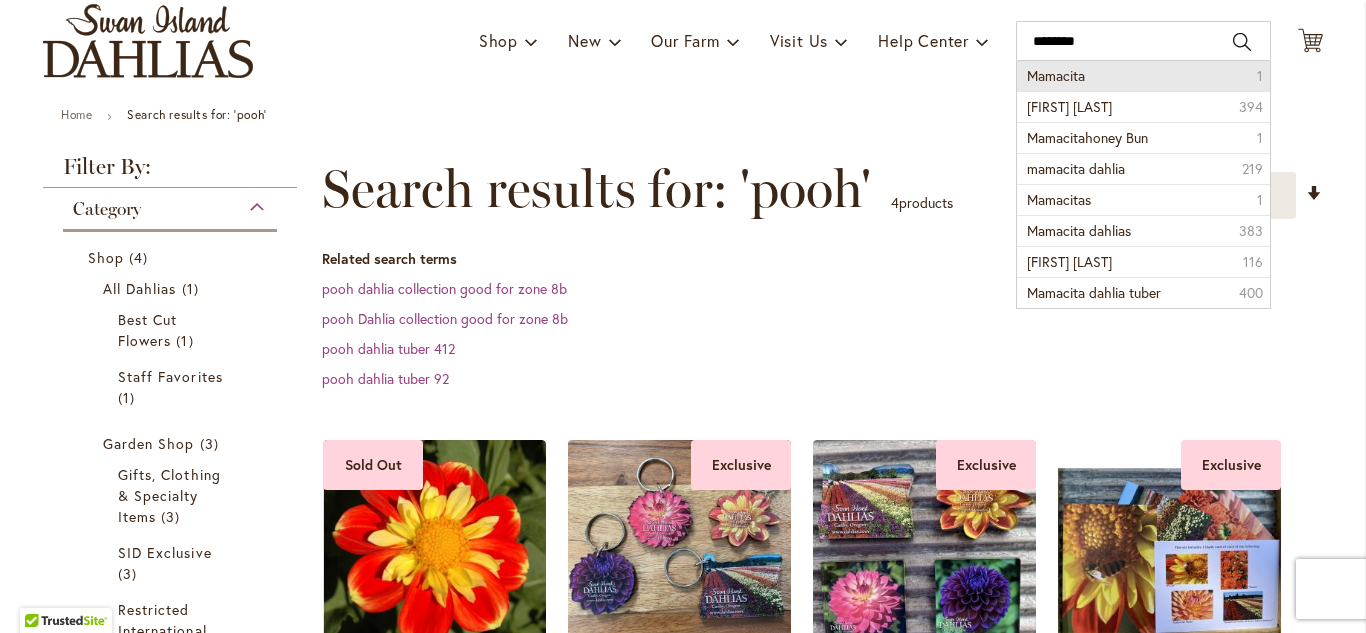 click on "Mamacita" at bounding box center (1056, 75) 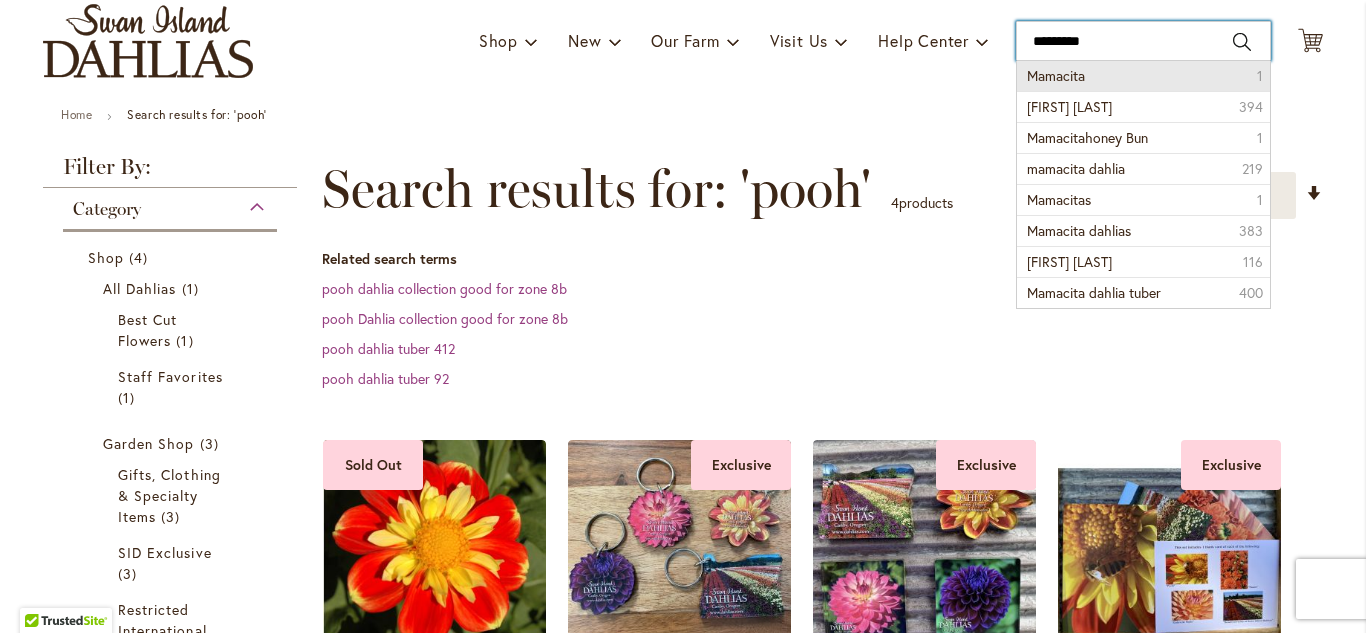 type on "********" 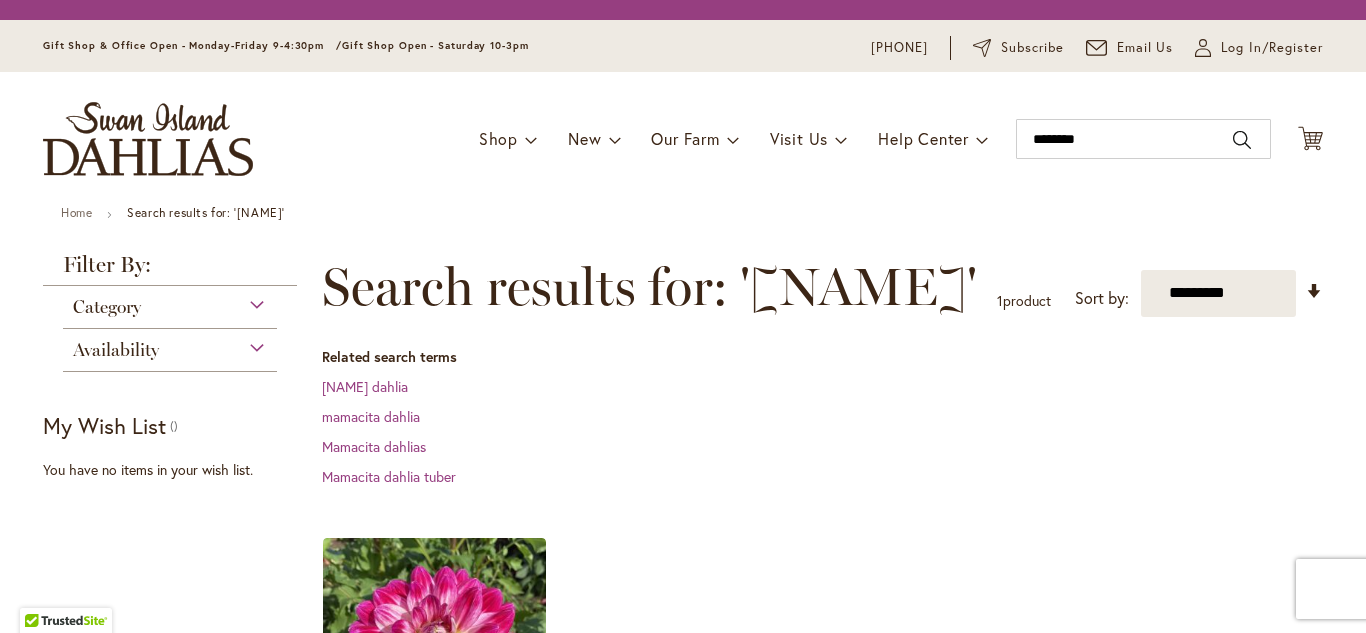 scroll, scrollTop: 0, scrollLeft: 0, axis: both 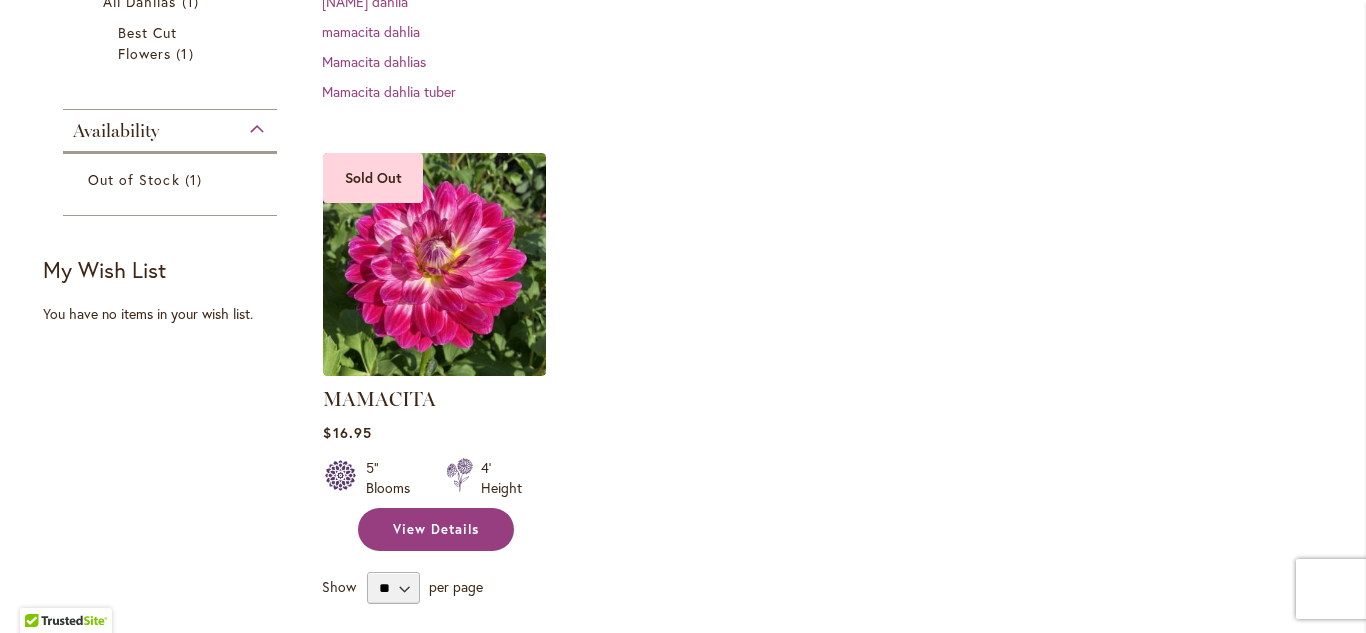 click on "View Details" at bounding box center (436, 529) 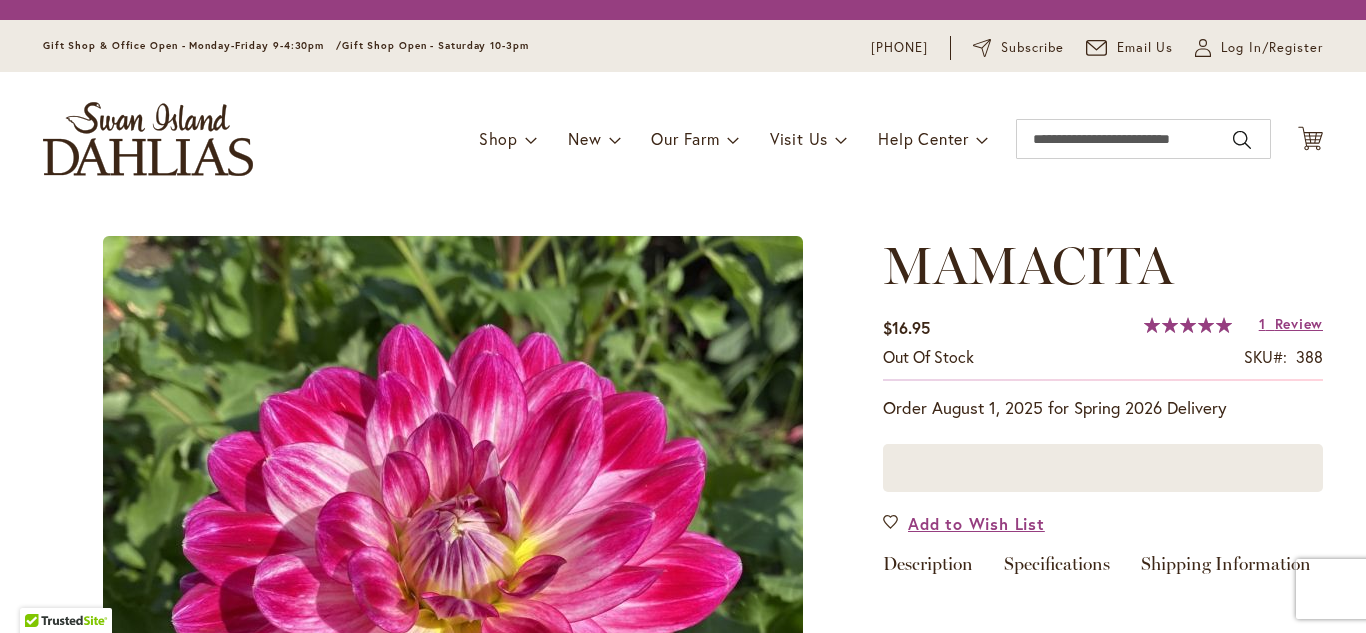 scroll, scrollTop: 0, scrollLeft: 0, axis: both 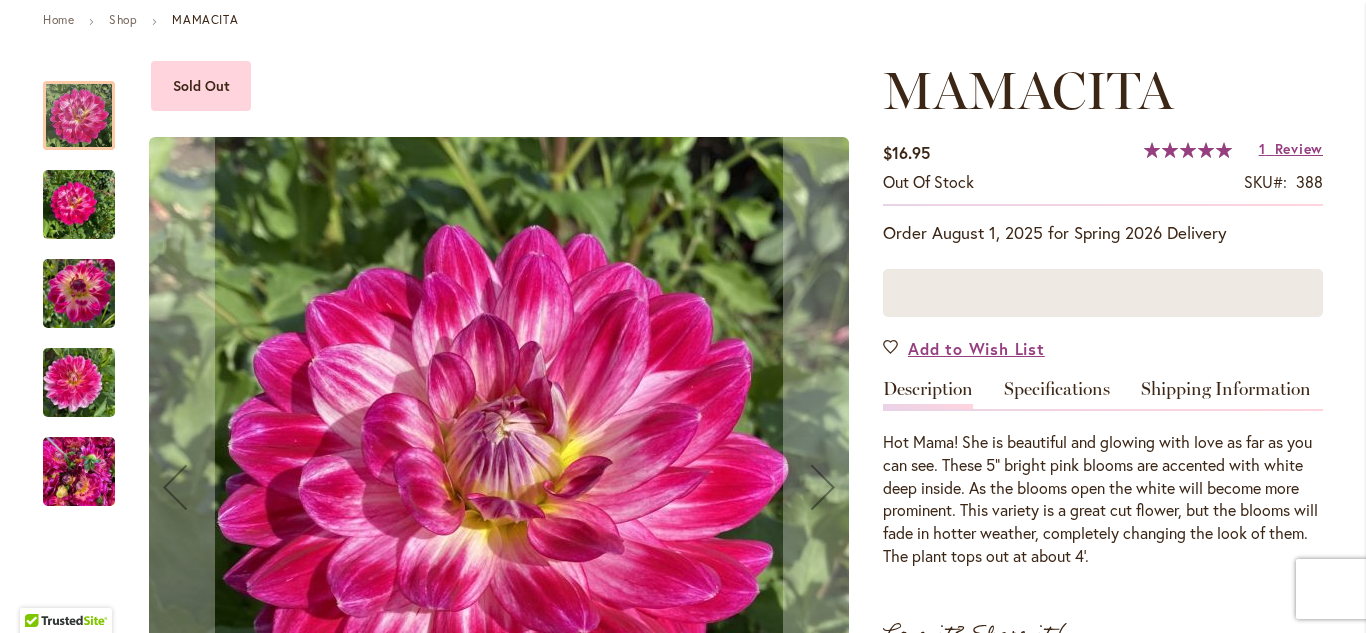 click at bounding box center [79, 205] 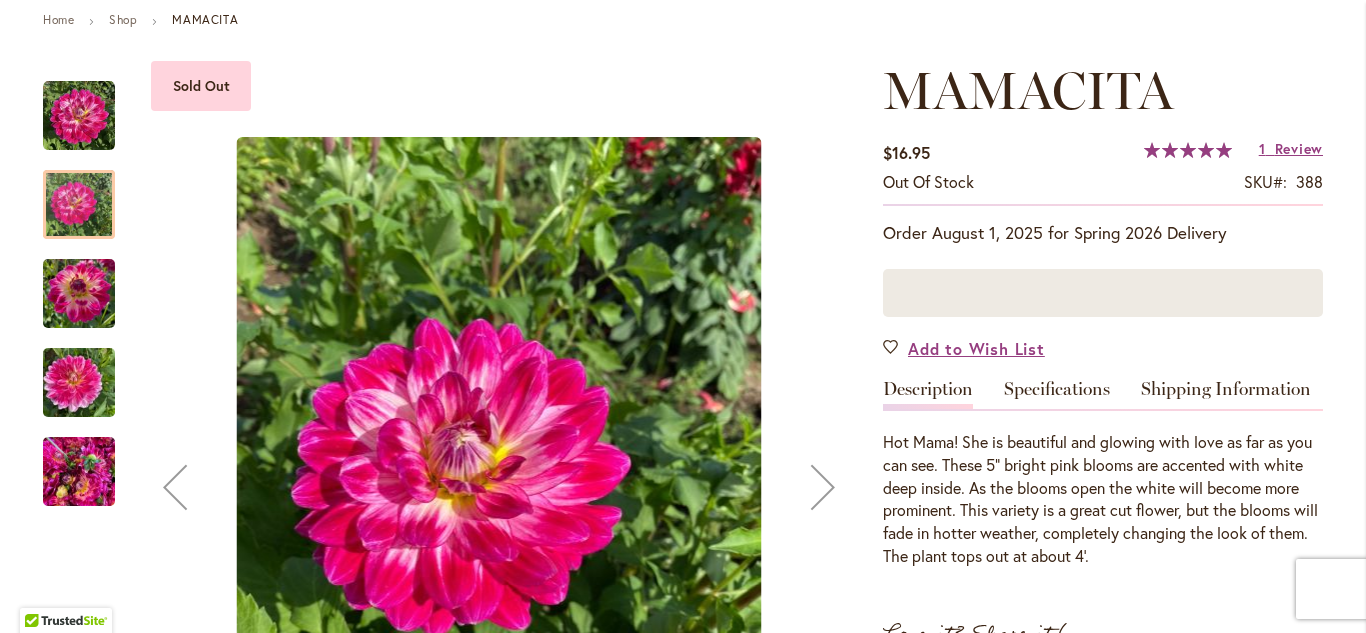 click at bounding box center (79, 294) 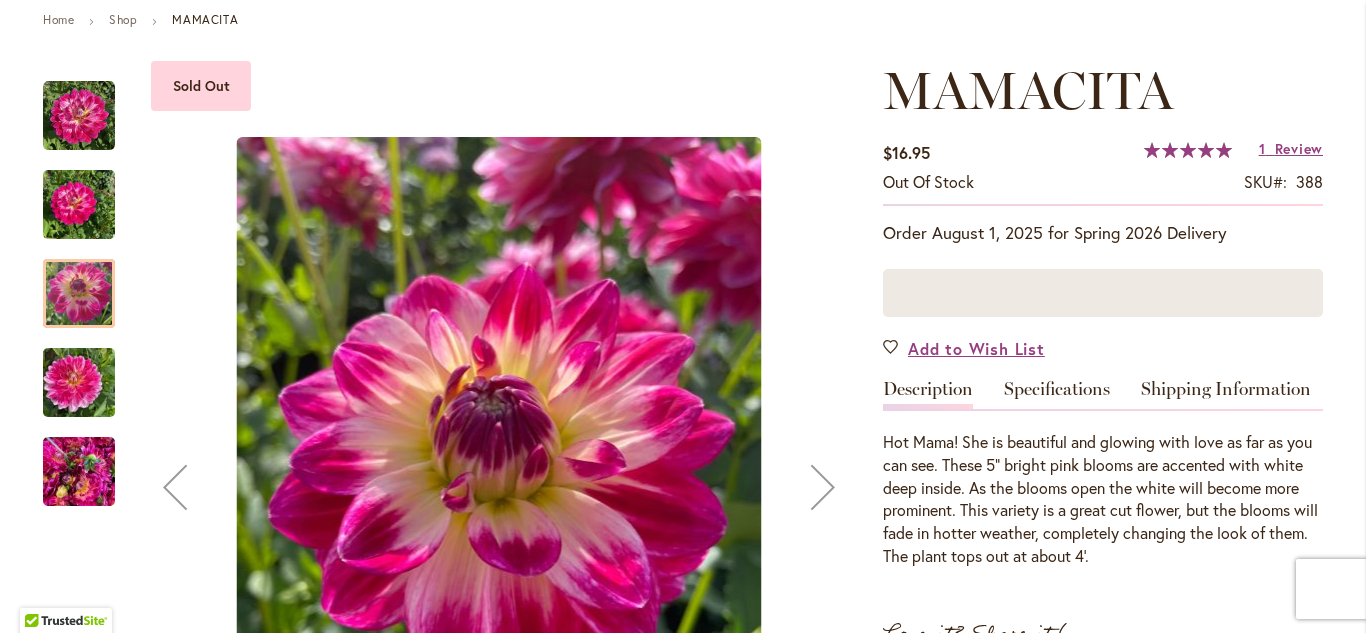 click at bounding box center (79, 383) 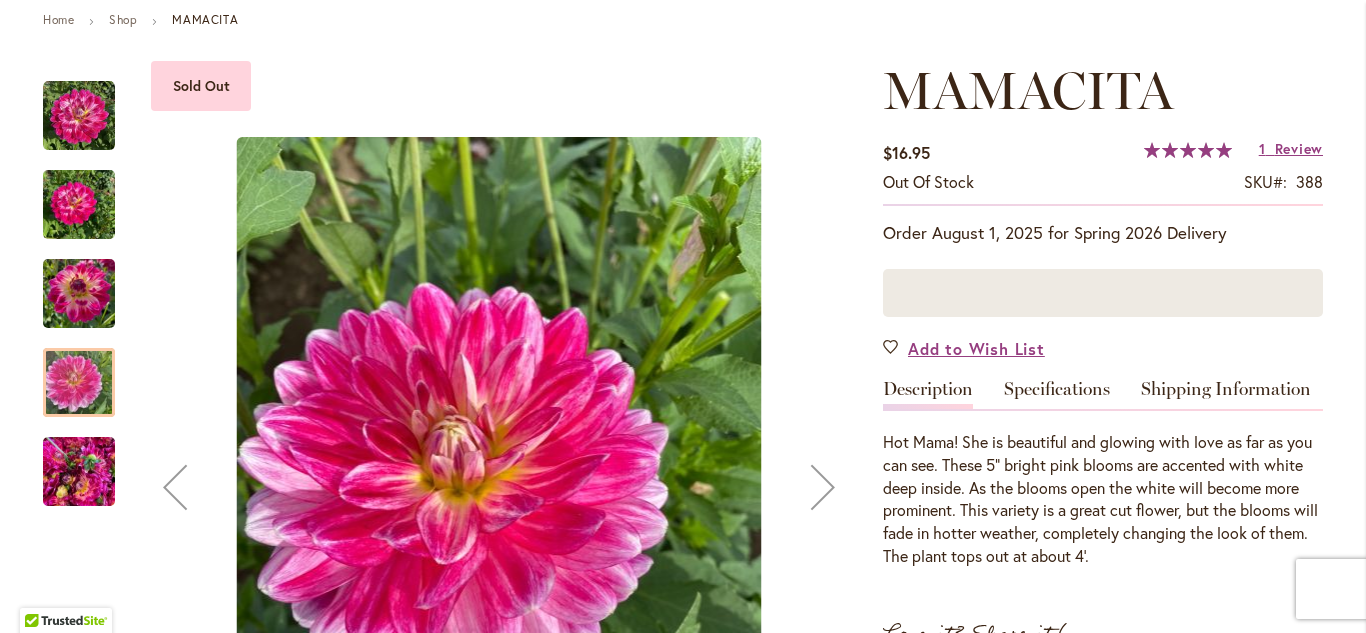 click at bounding box center [79, 472] 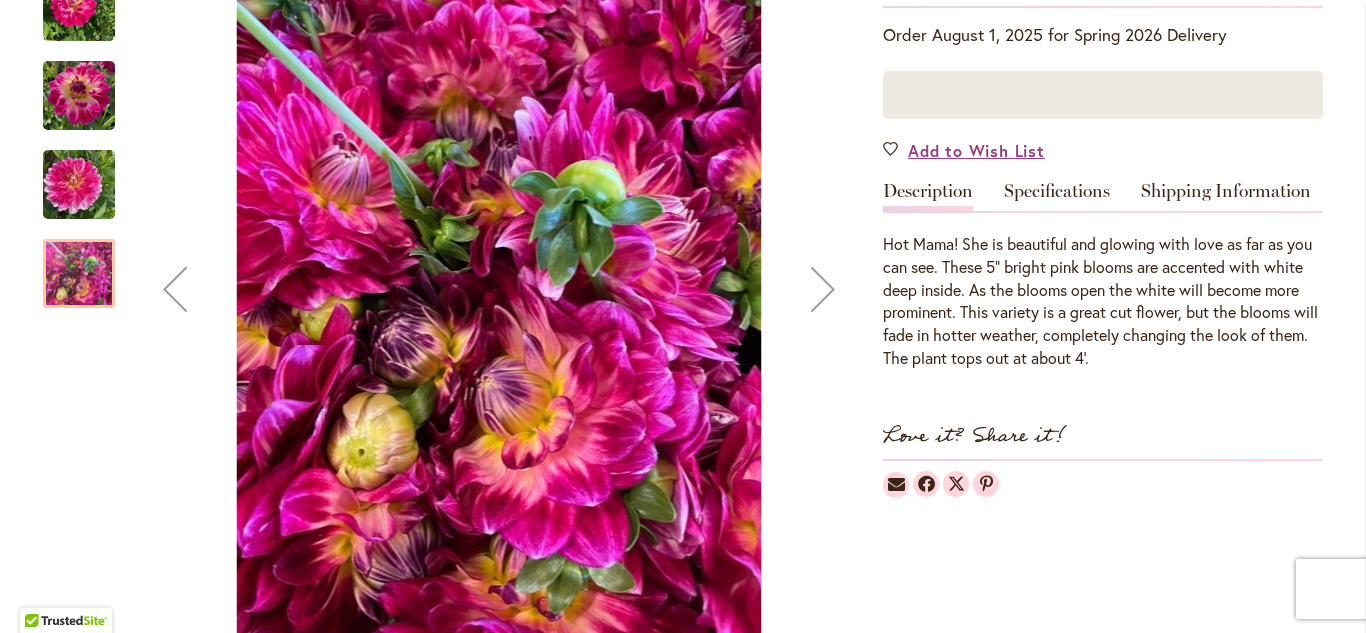 scroll, scrollTop: 430, scrollLeft: 0, axis: vertical 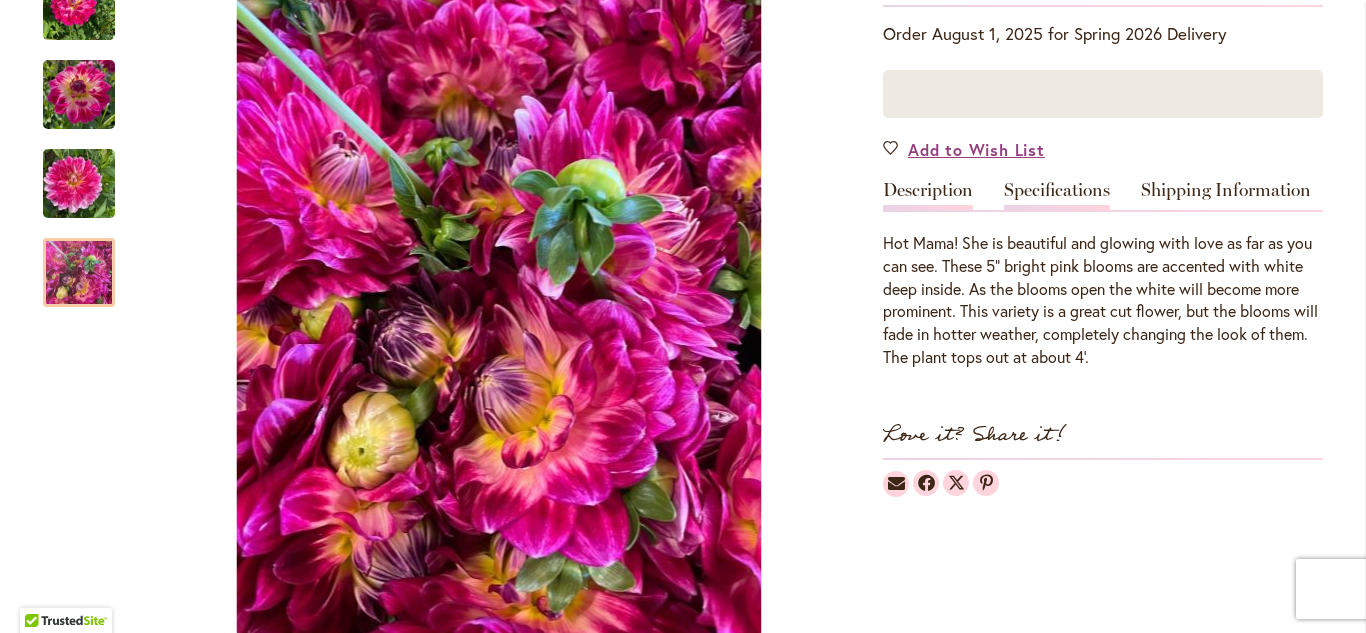 click on "Specifications" at bounding box center (1057, 195) 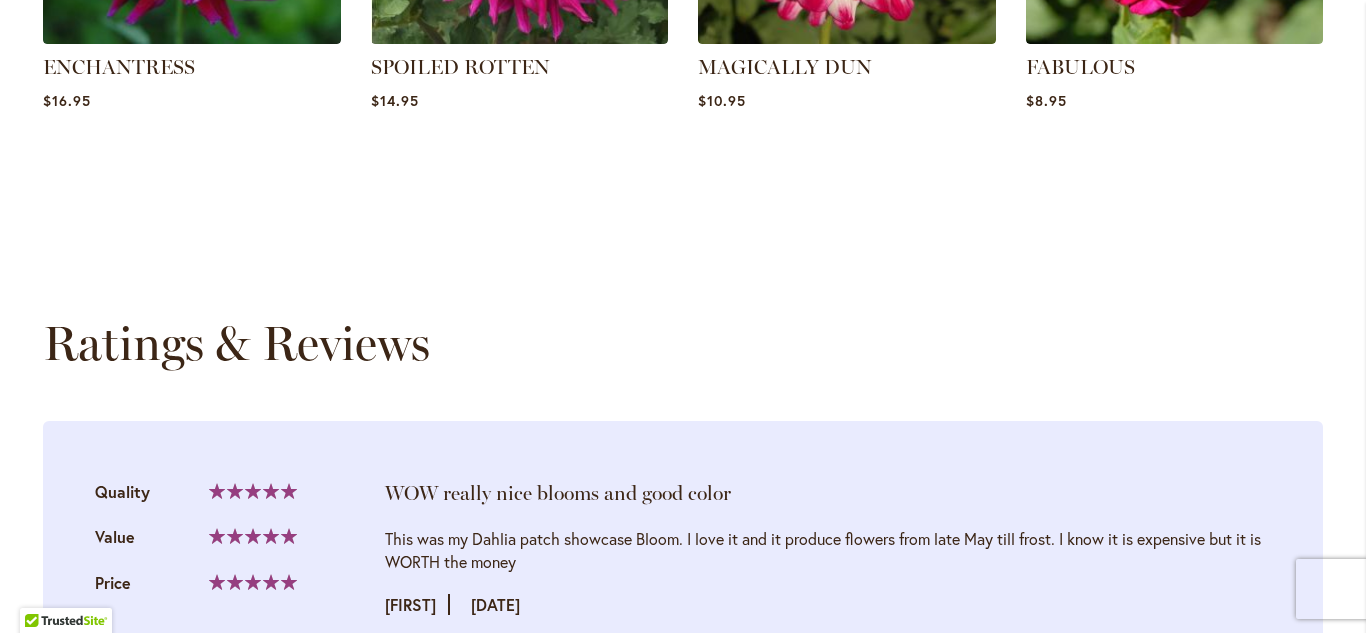 scroll, scrollTop: 1547, scrollLeft: 0, axis: vertical 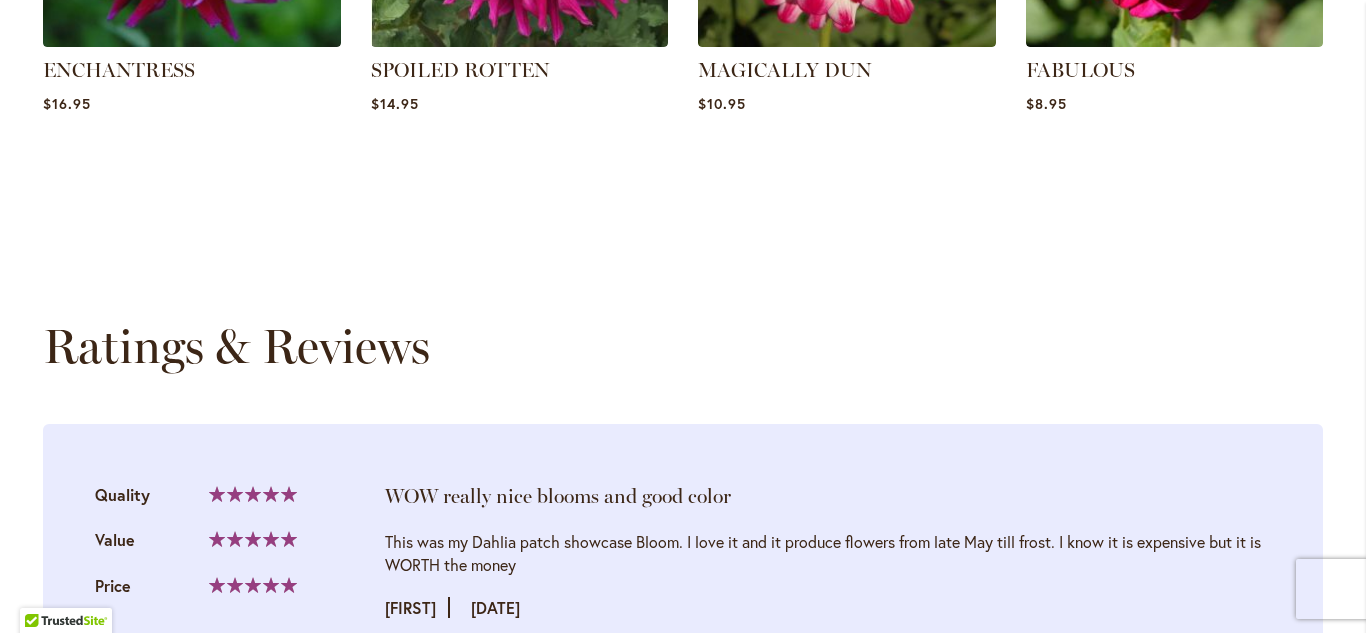 click on "Ratings & Reviews" at bounding box center [683, 346] 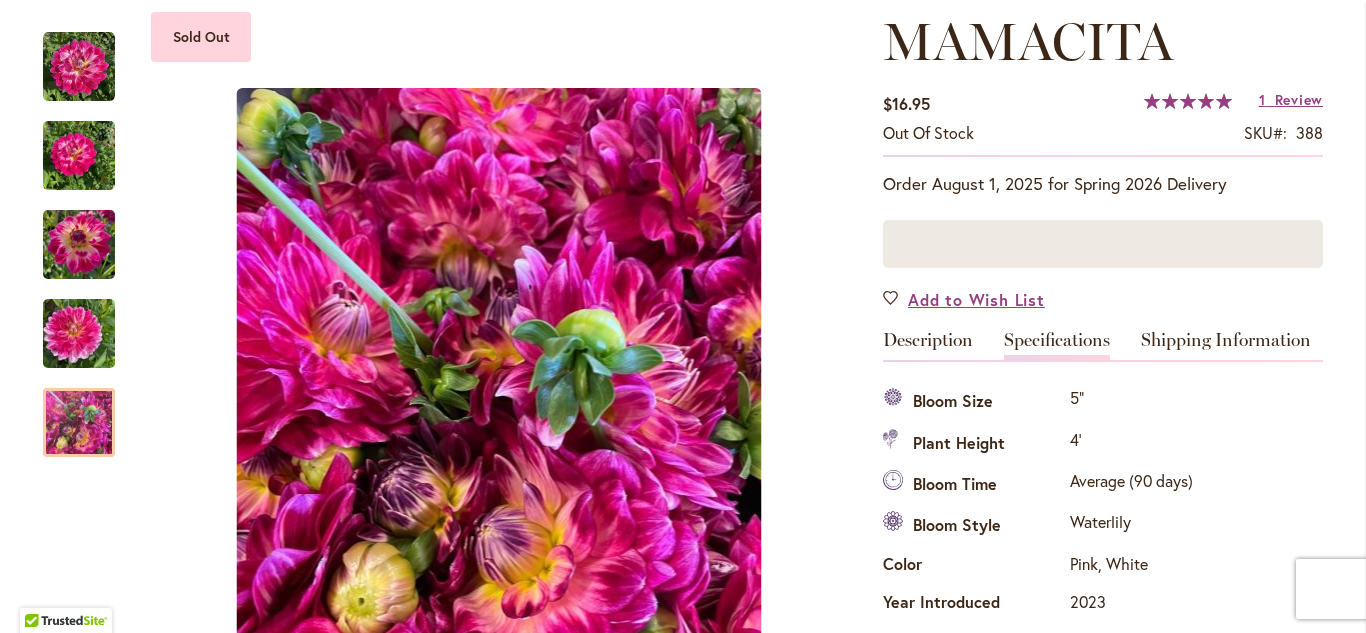 scroll, scrollTop: 0, scrollLeft: 0, axis: both 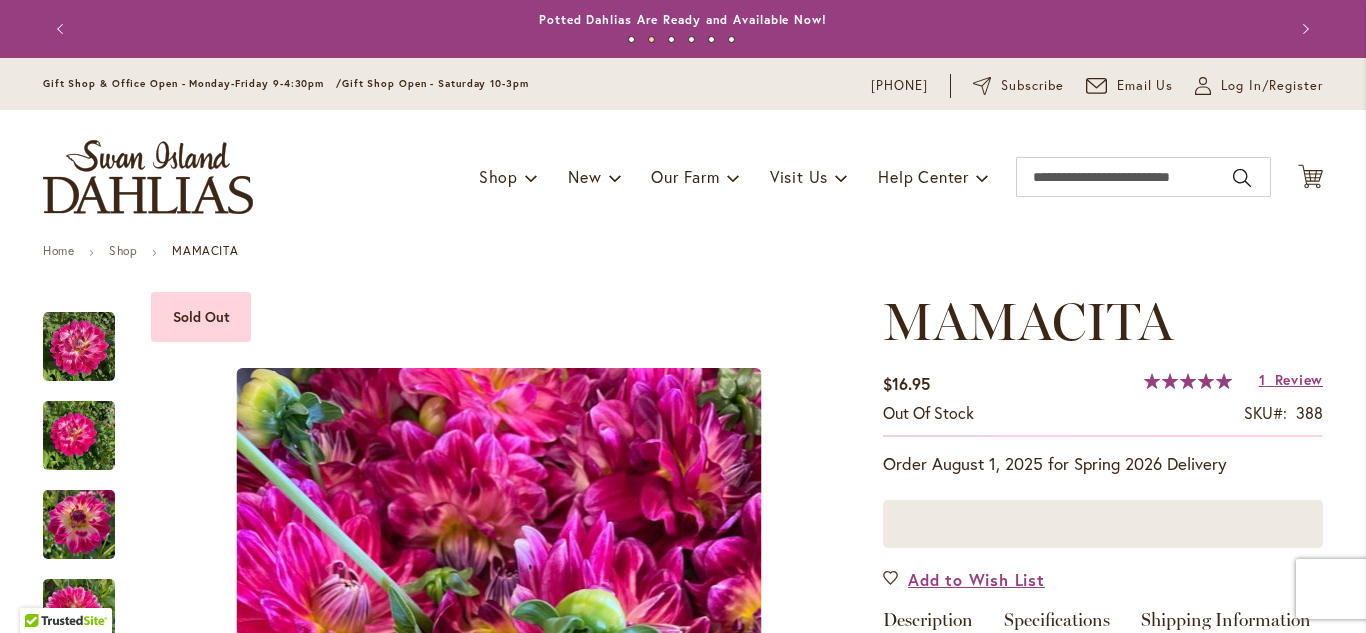 click on "Previous" at bounding box center [63, 29] 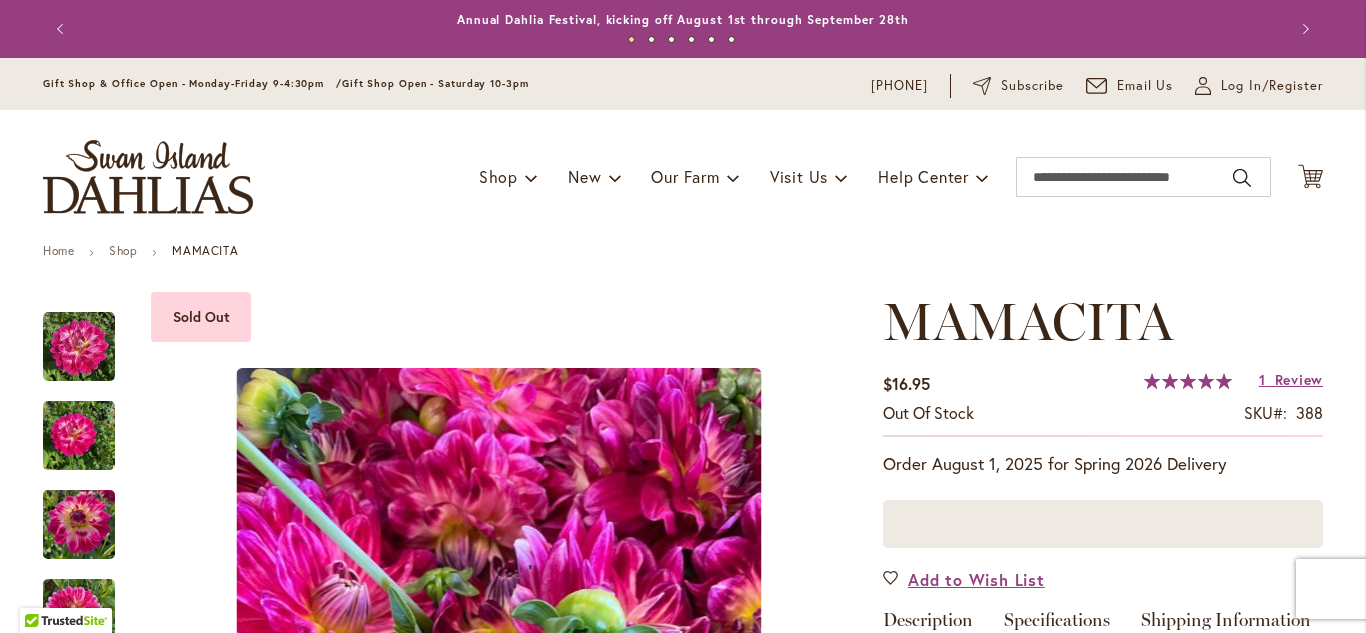 click on "Previous" at bounding box center [63, 29] 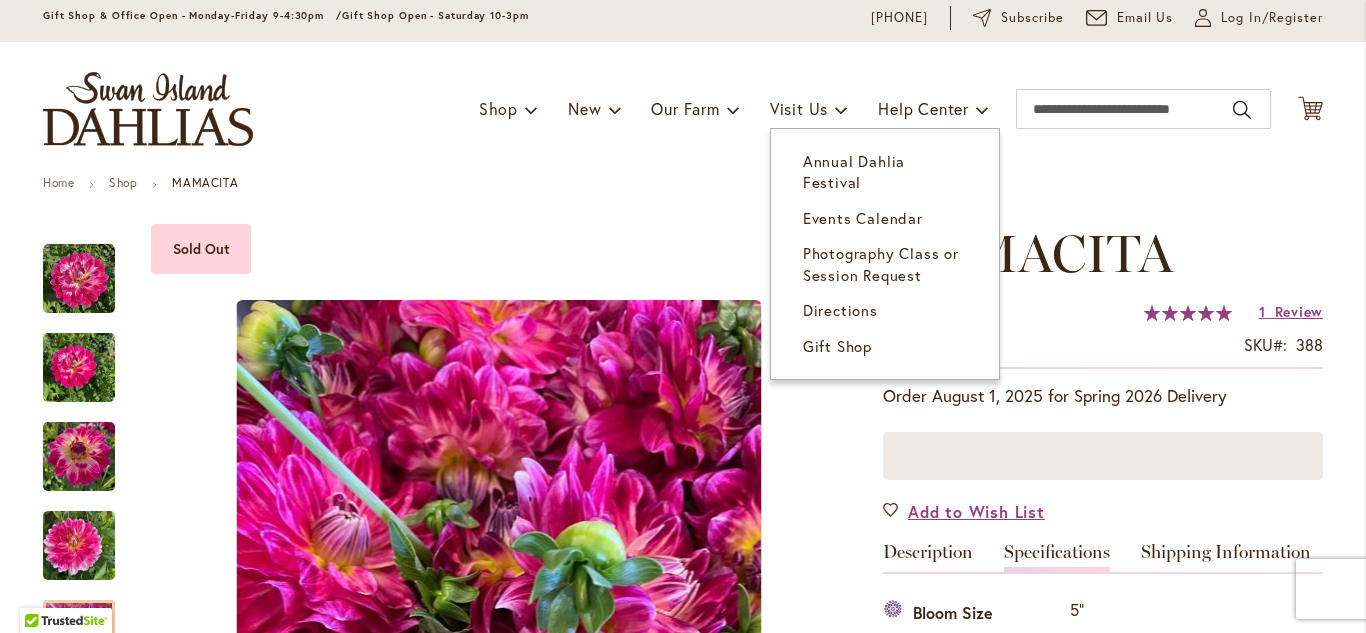 scroll, scrollTop: 0, scrollLeft: 0, axis: both 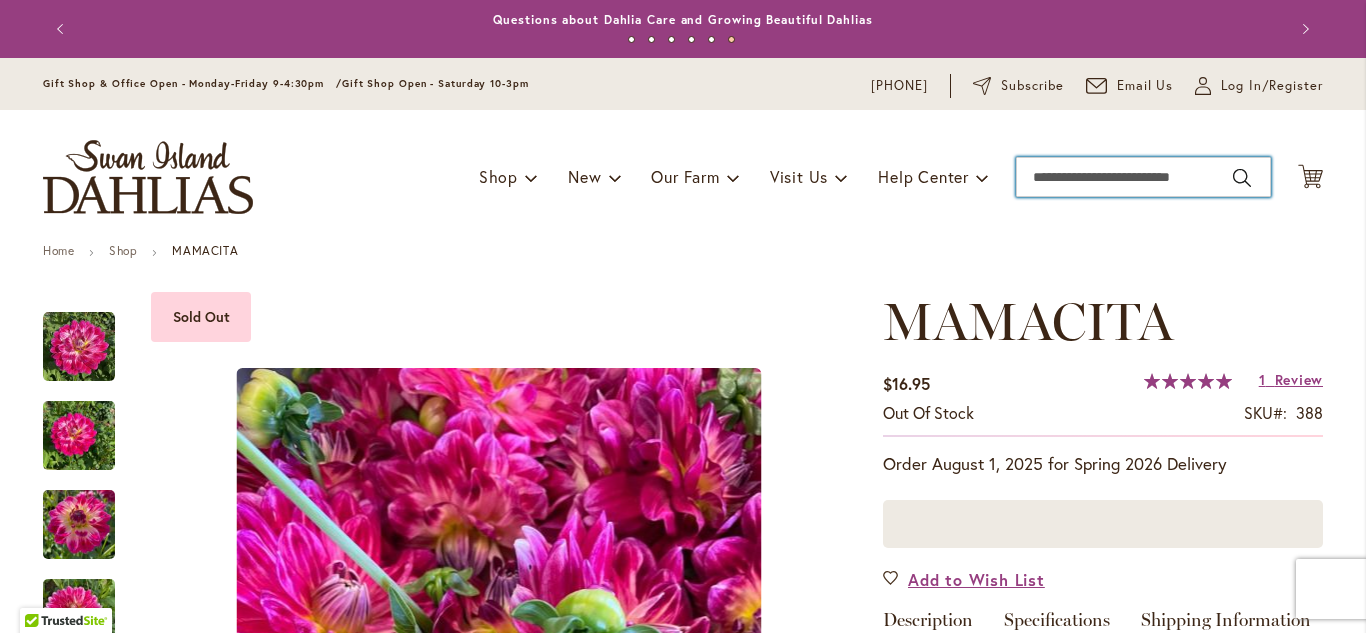 click on "Search" at bounding box center (1143, 177) 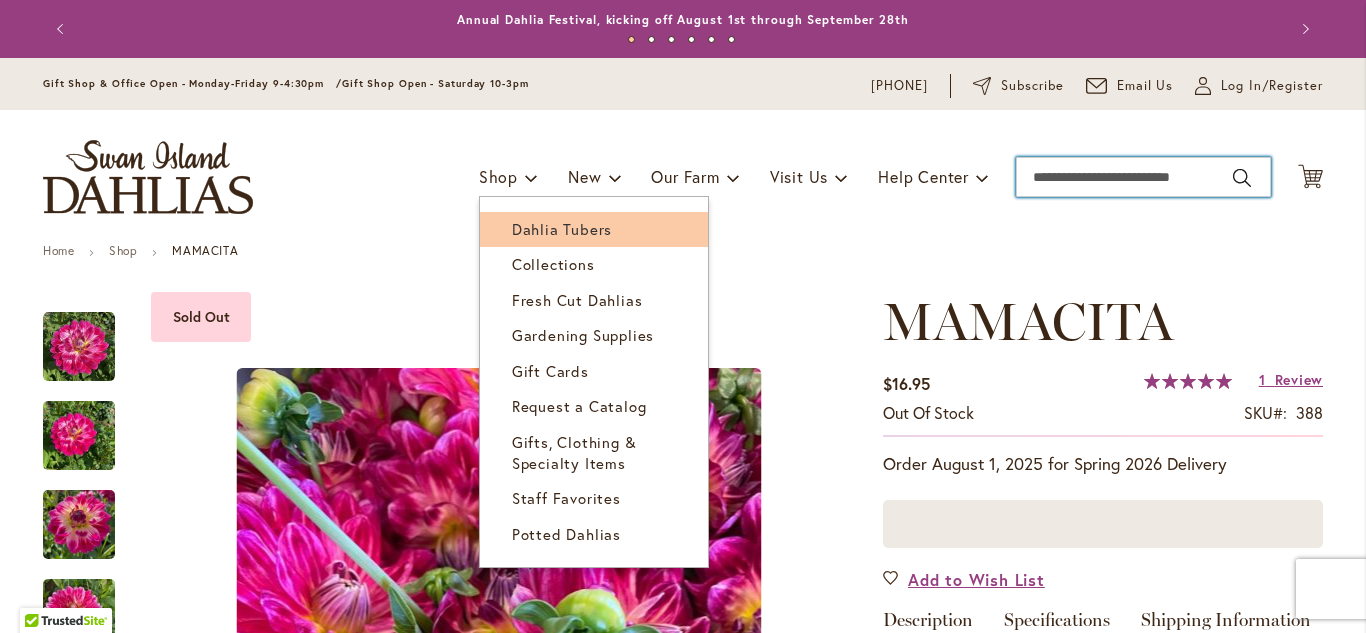 click on "Dahlia Tubers" at bounding box center [562, 229] 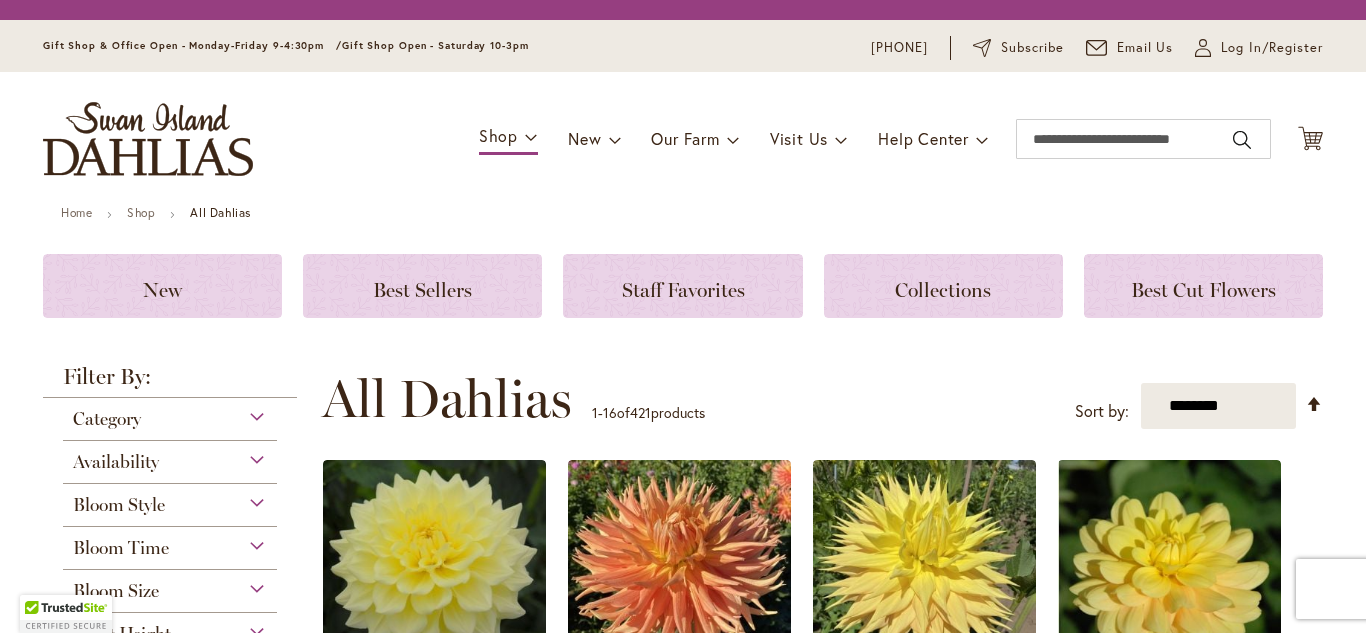 scroll, scrollTop: 0, scrollLeft: 0, axis: both 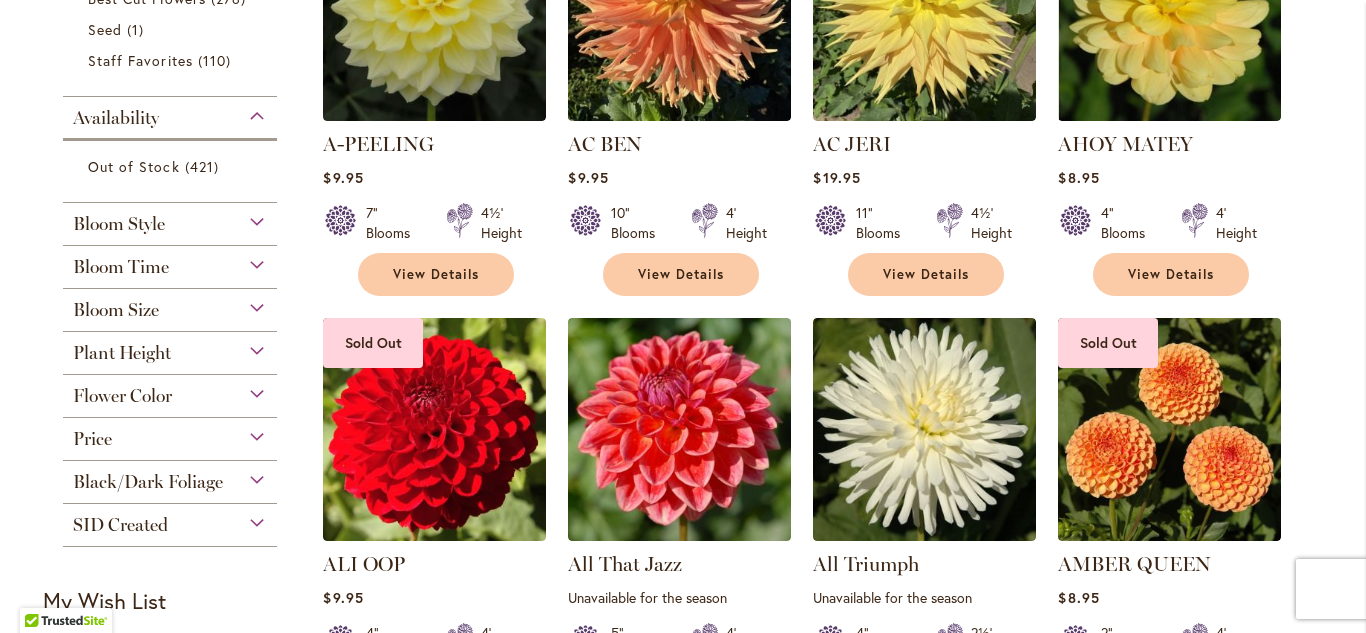 click on "Flower Color" at bounding box center [170, 391] 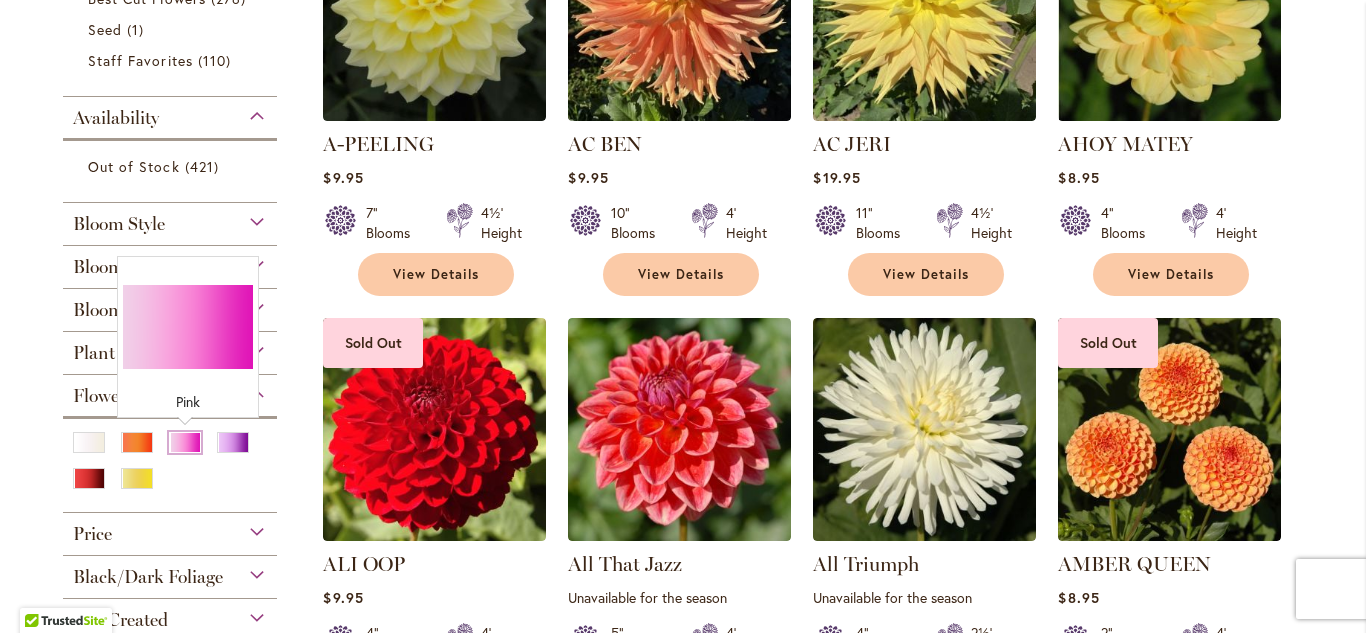 click at bounding box center (185, 442) 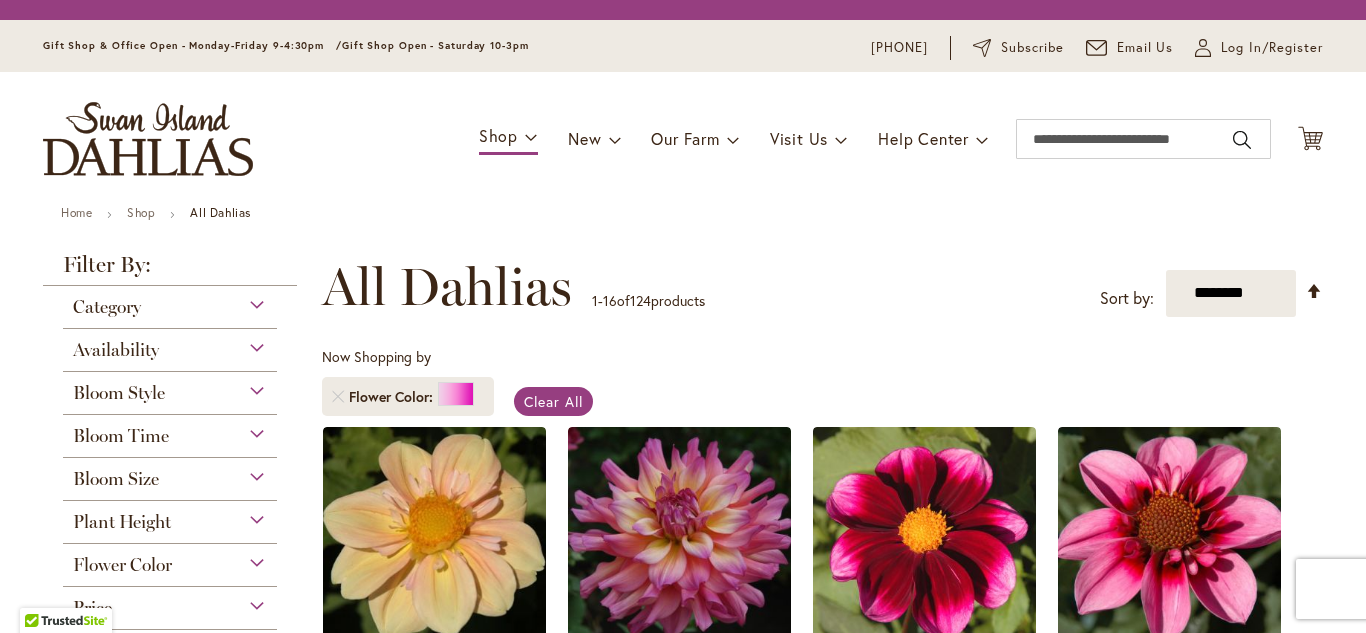 scroll, scrollTop: 0, scrollLeft: 0, axis: both 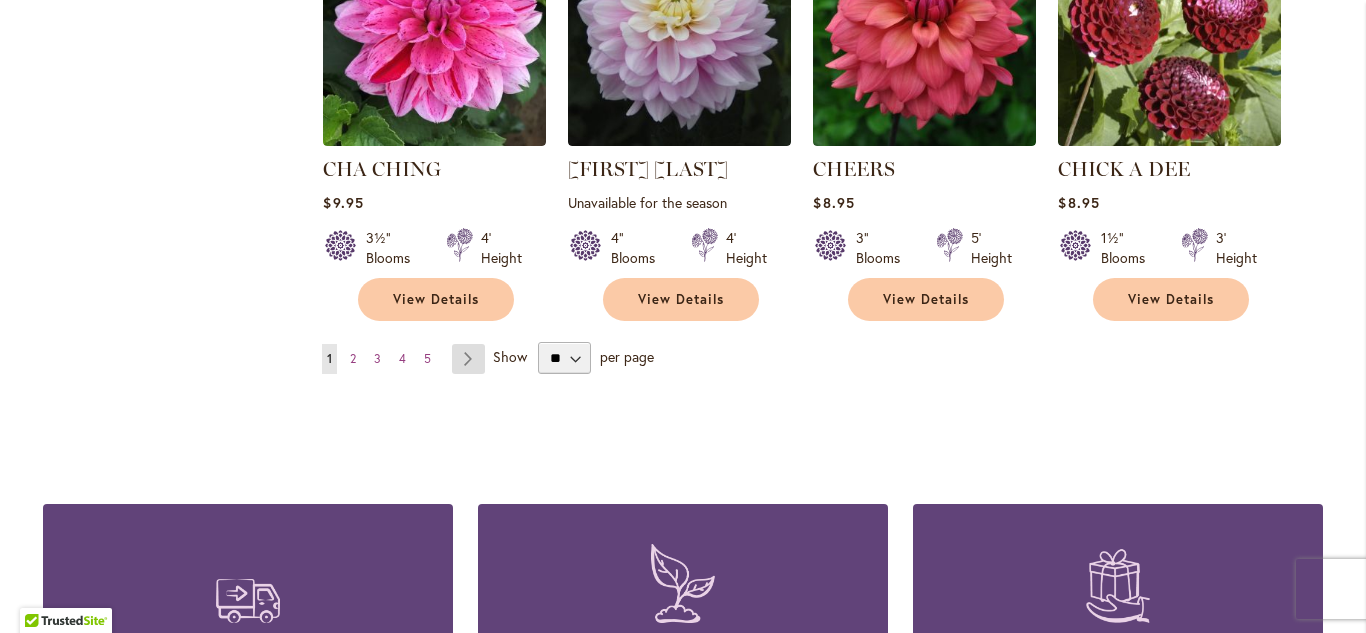 click on "Page
Next" at bounding box center [468, 359] 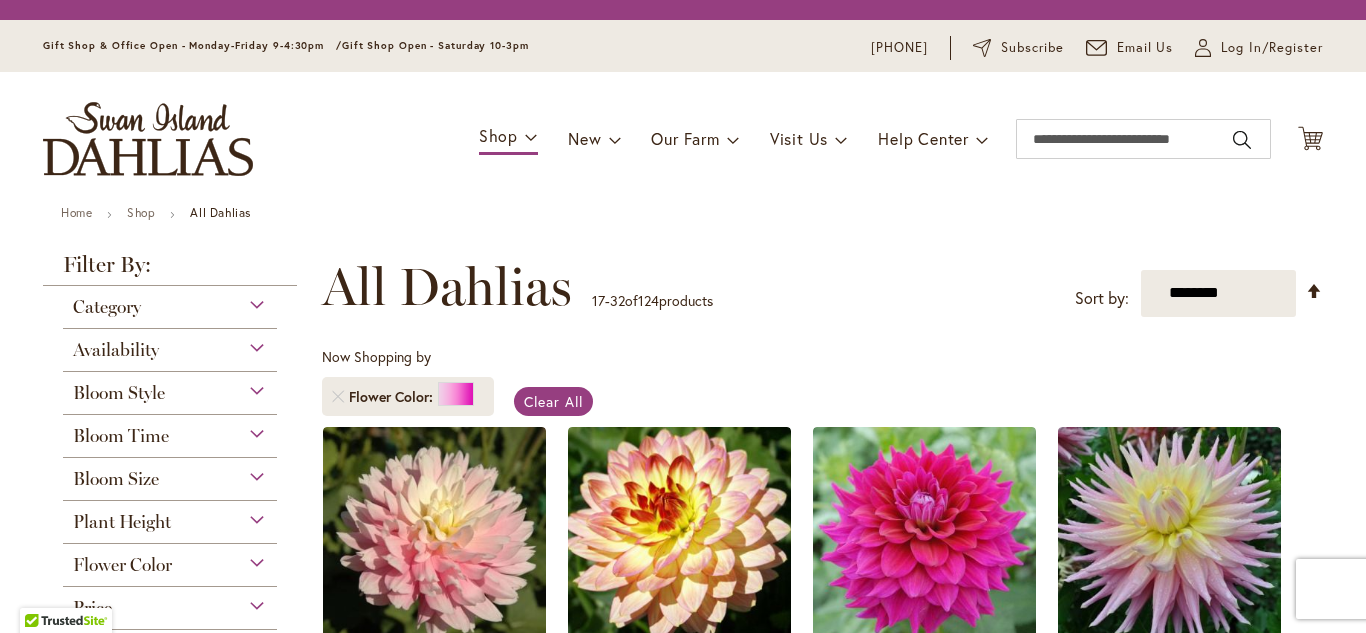 scroll, scrollTop: 0, scrollLeft: 0, axis: both 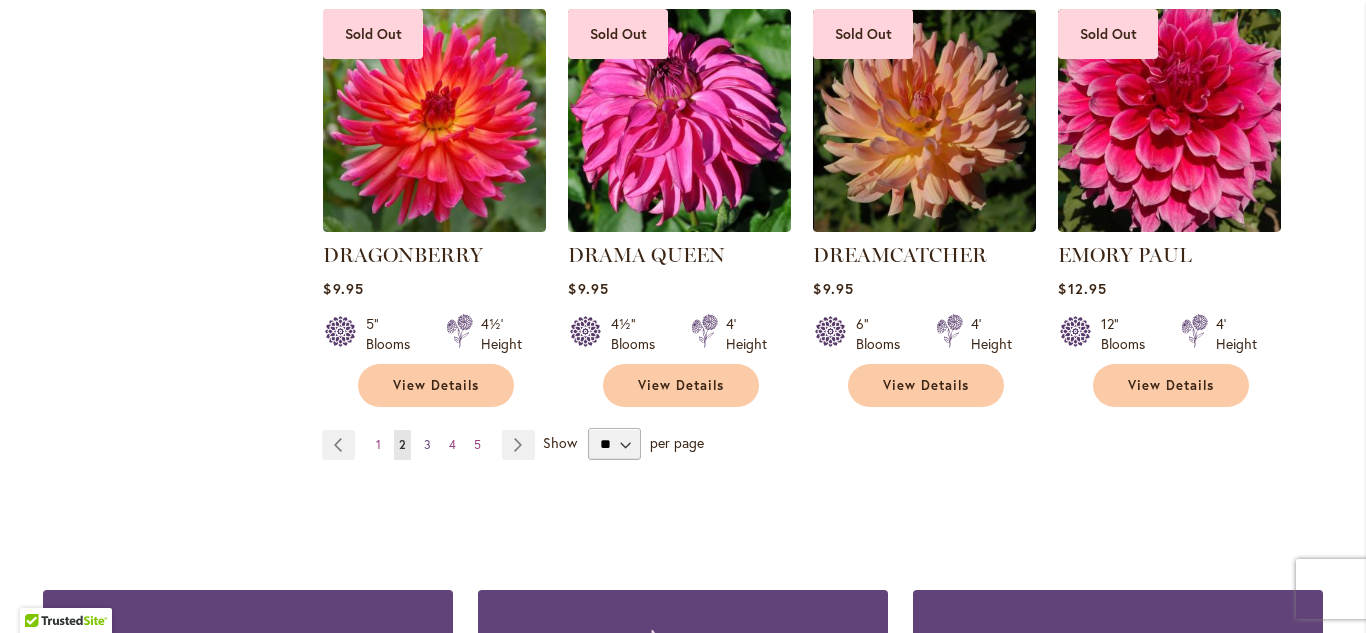 click on "3" at bounding box center (427, 444) 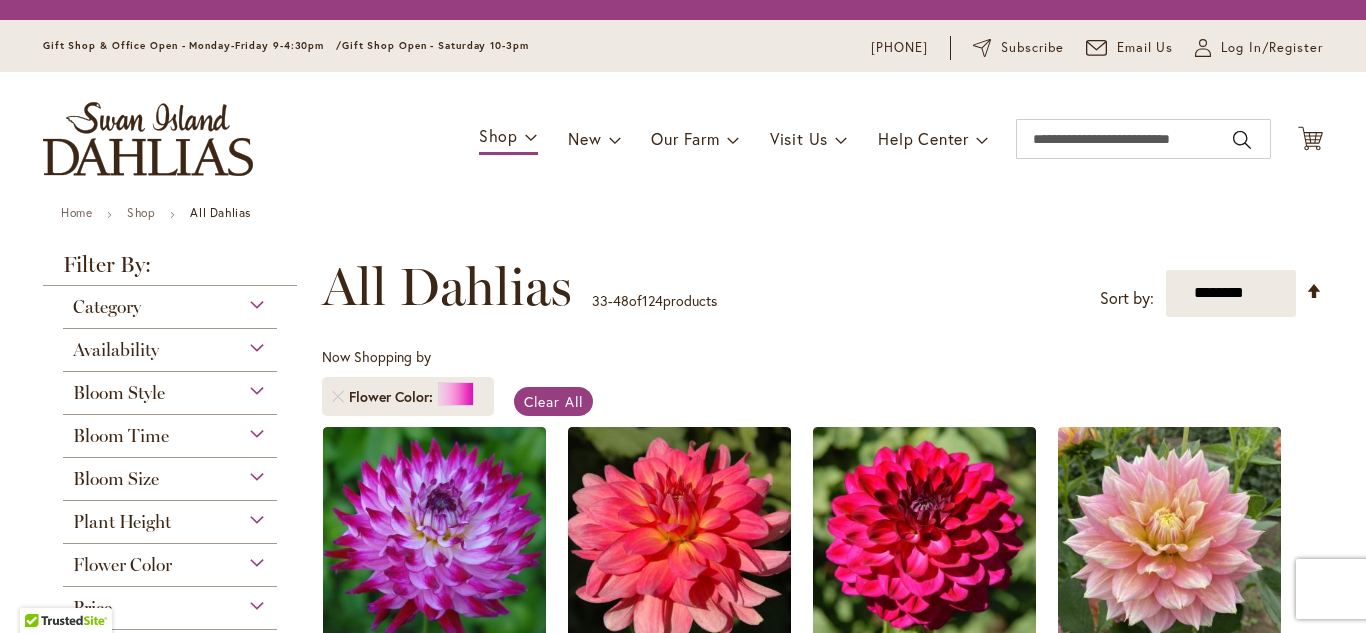 scroll, scrollTop: 0, scrollLeft: 0, axis: both 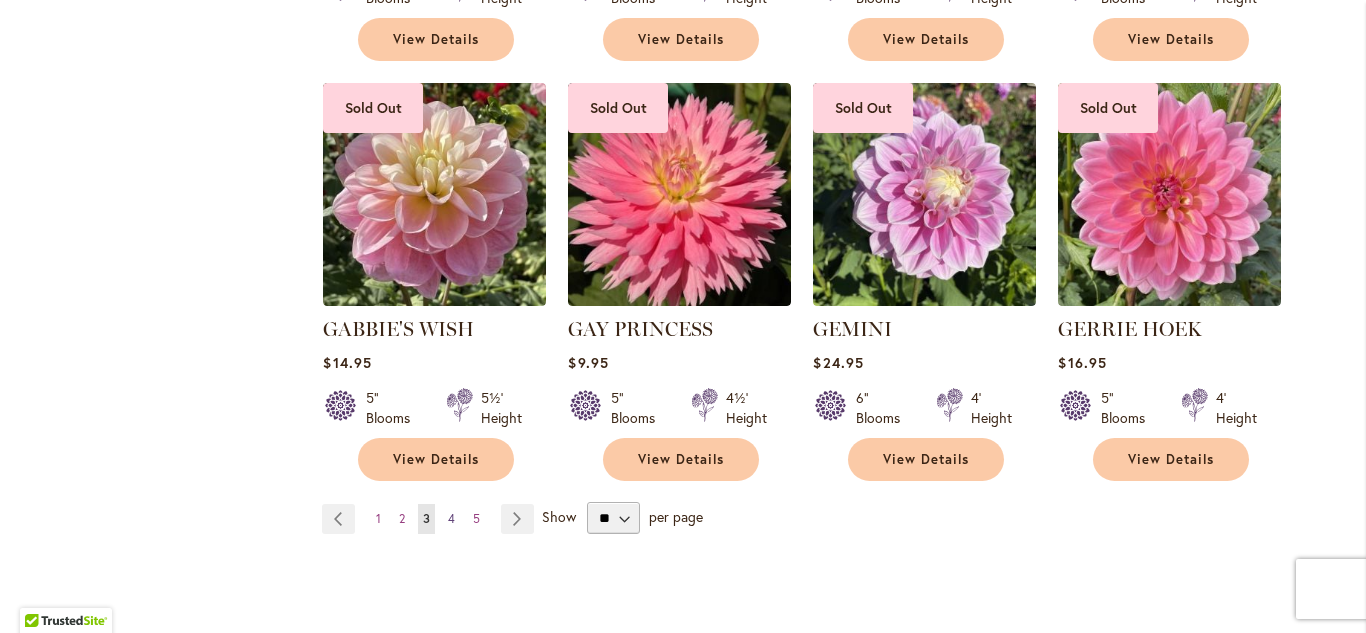 click on "4" at bounding box center [451, 518] 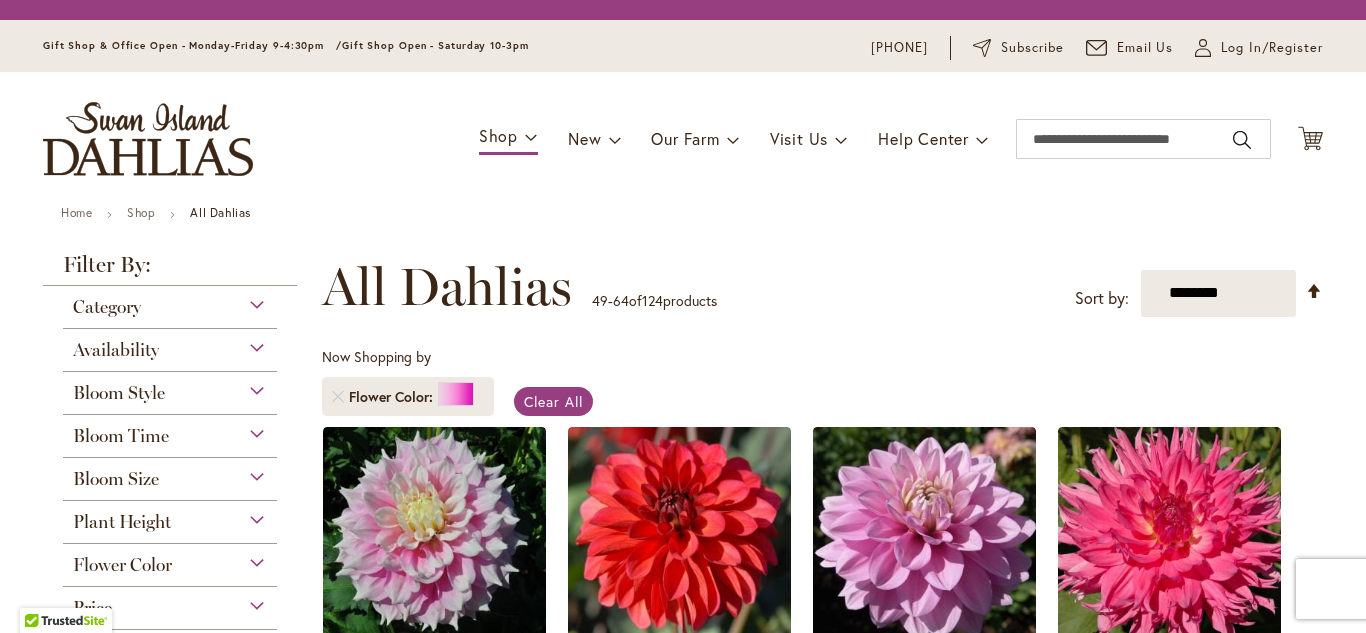 scroll, scrollTop: 0, scrollLeft: 0, axis: both 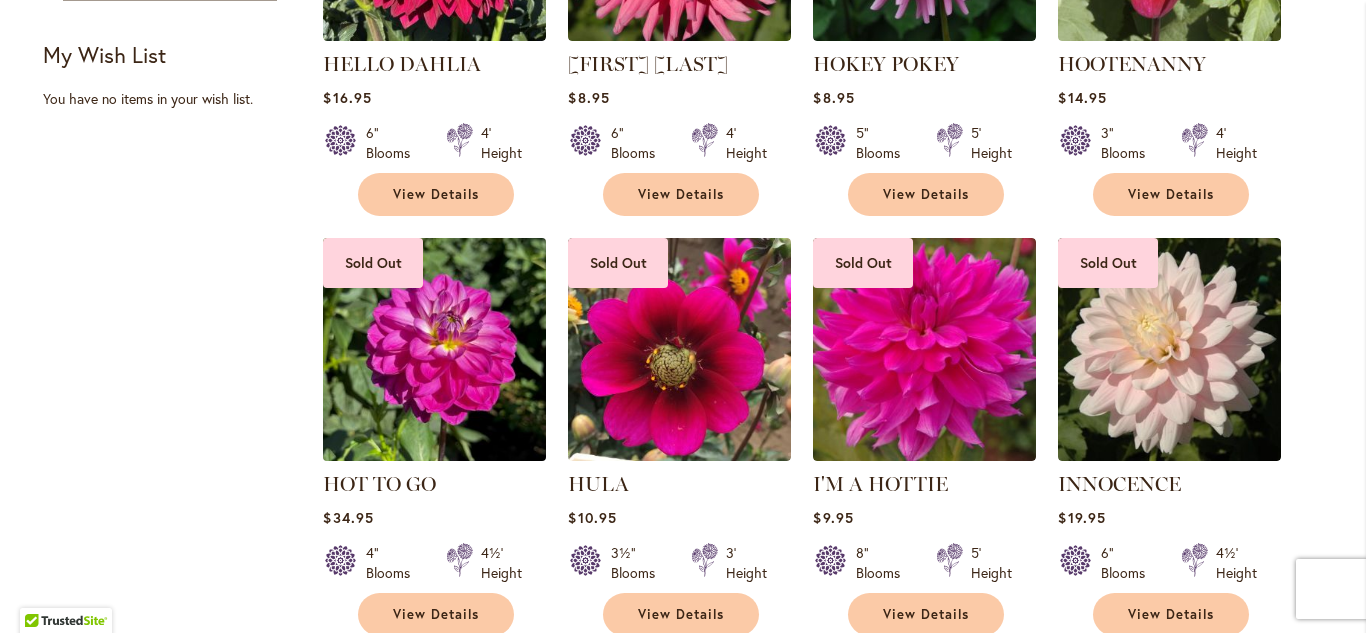 click at bounding box center [435, 349] 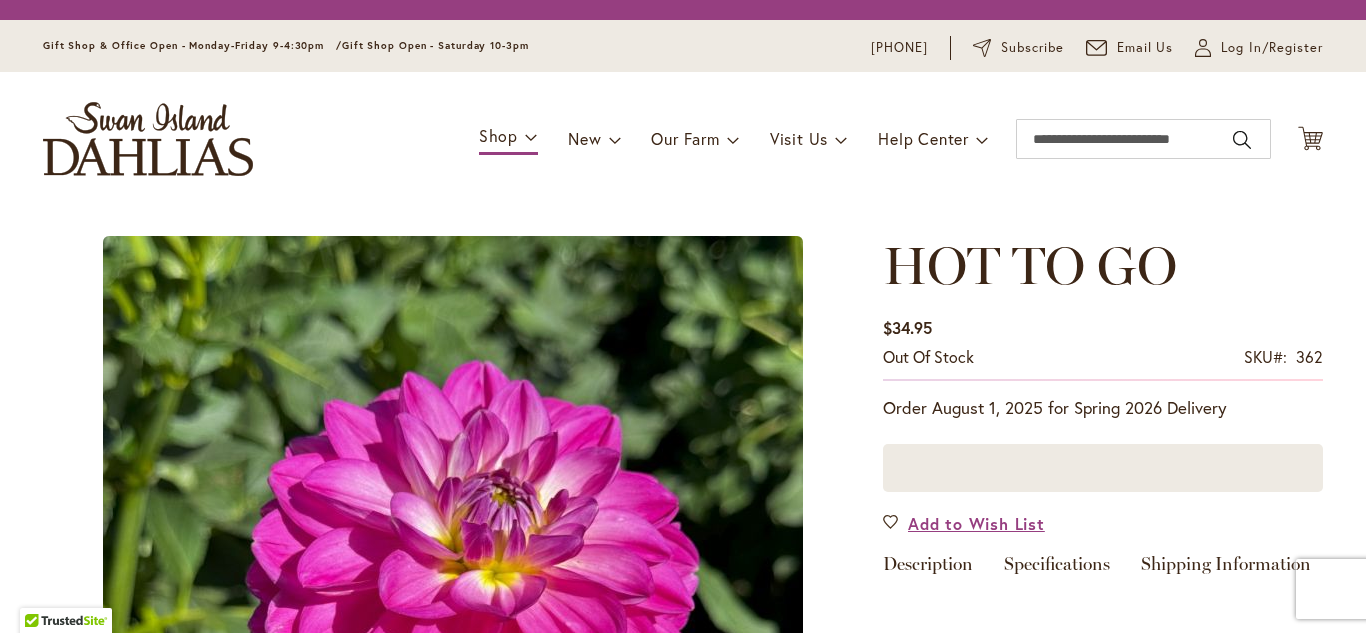 scroll, scrollTop: 0, scrollLeft: 0, axis: both 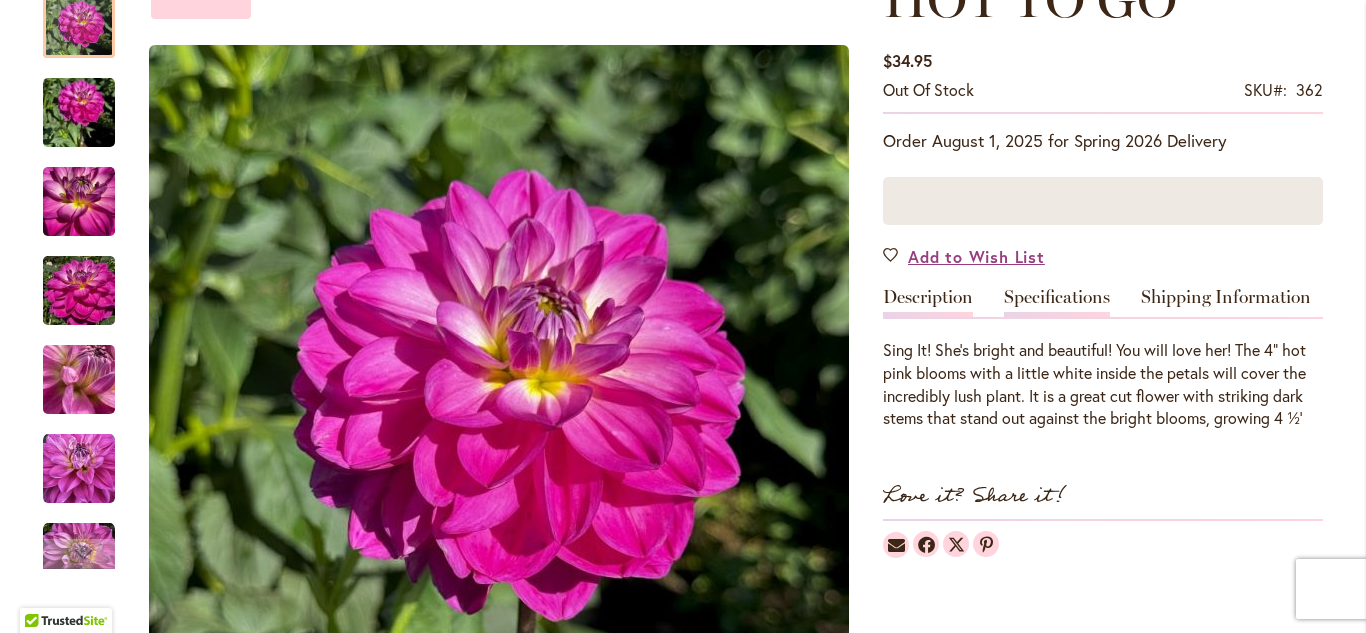 click on "Specifications" at bounding box center [1057, 302] 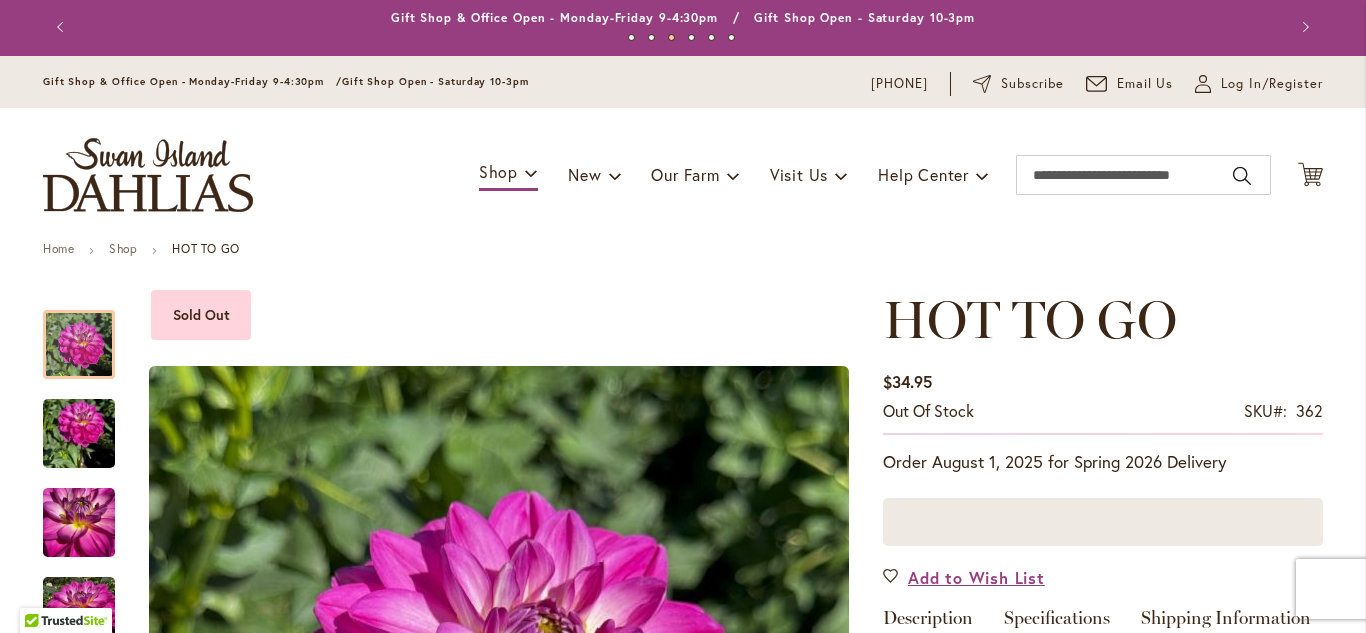 scroll, scrollTop: 0, scrollLeft: 0, axis: both 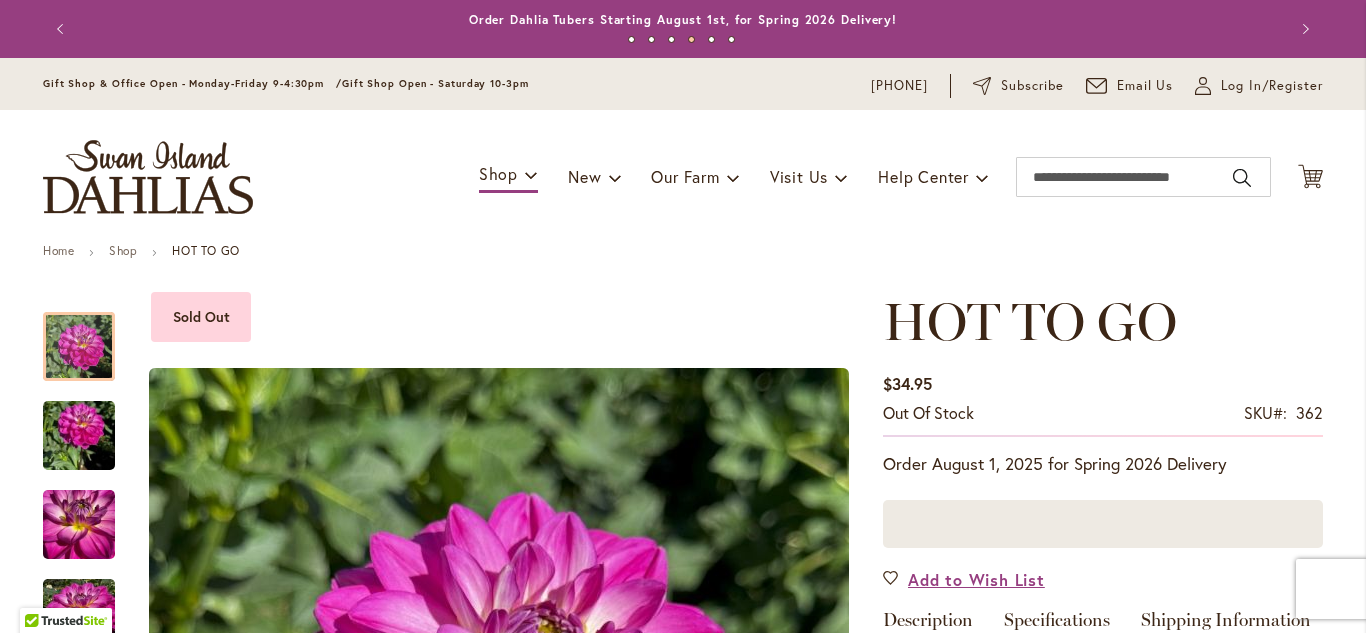 click on "Previous" at bounding box center (63, 29) 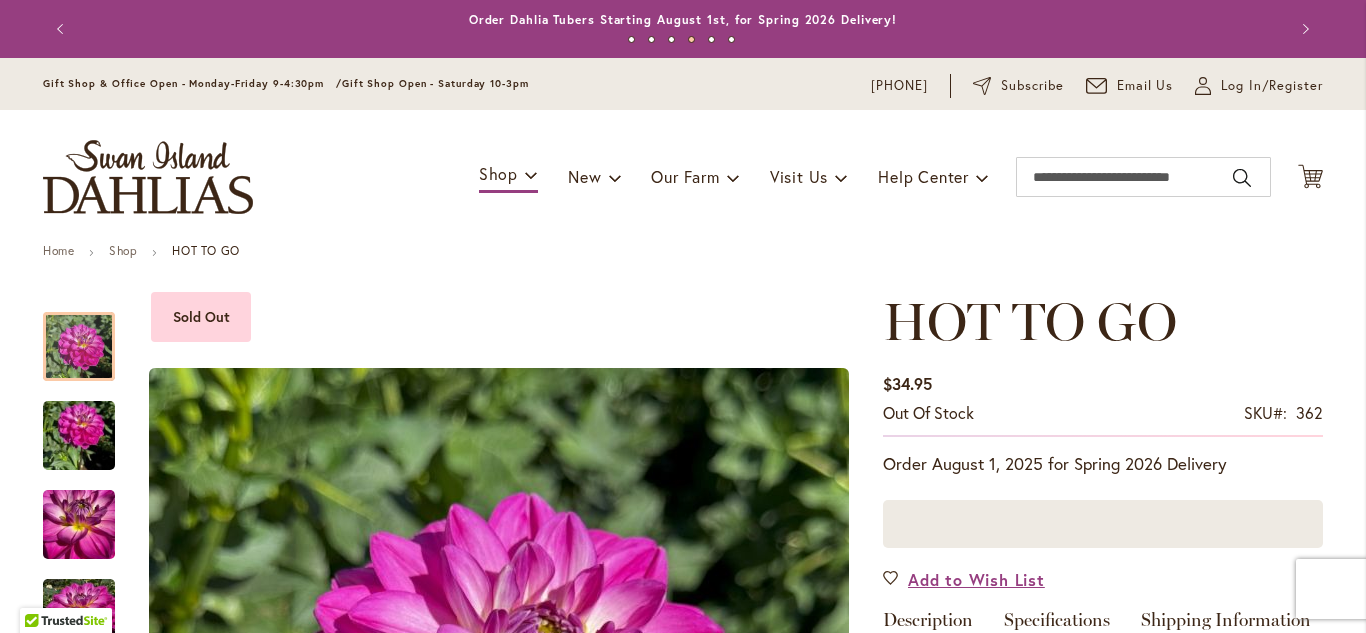 click on "Previous" at bounding box center (63, 29) 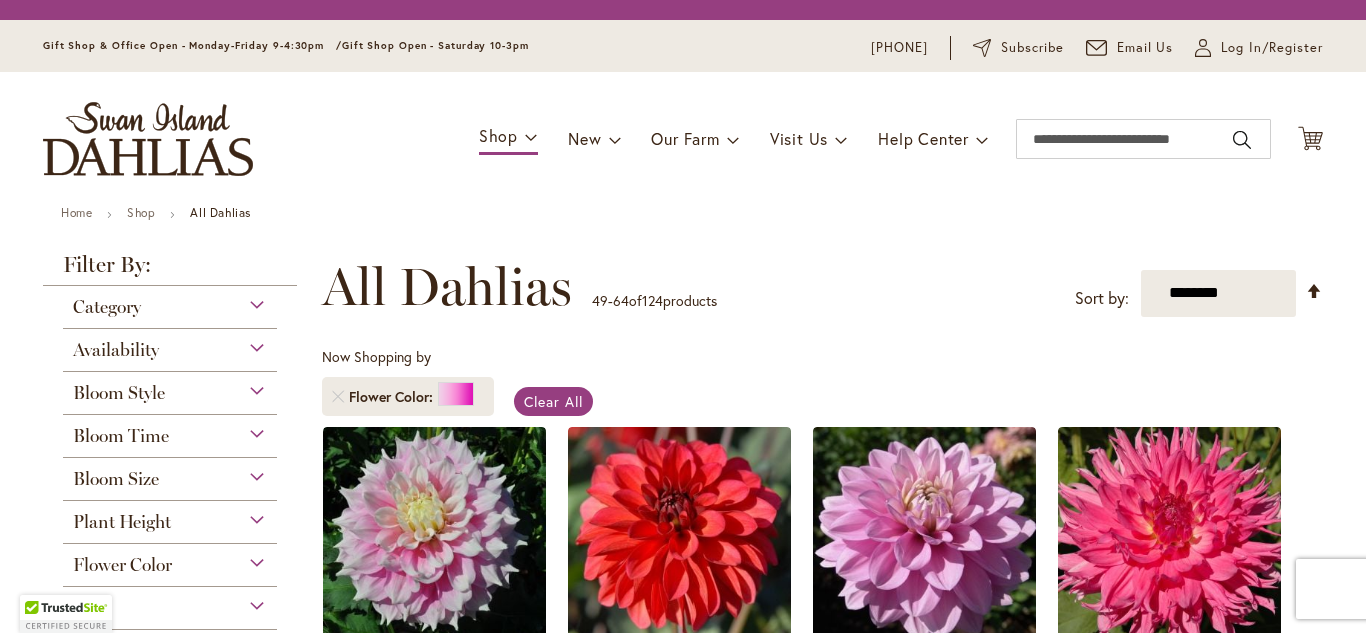 scroll, scrollTop: 0, scrollLeft: 0, axis: both 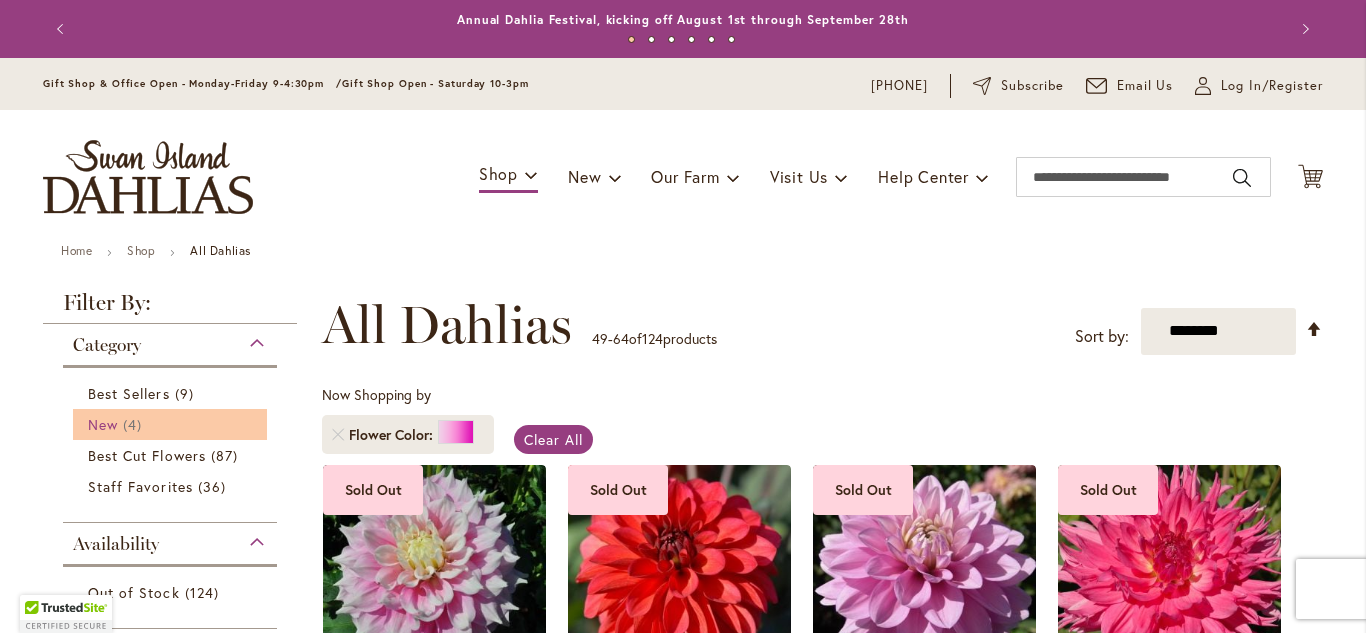 click on "New
4
items" at bounding box center (172, 424) 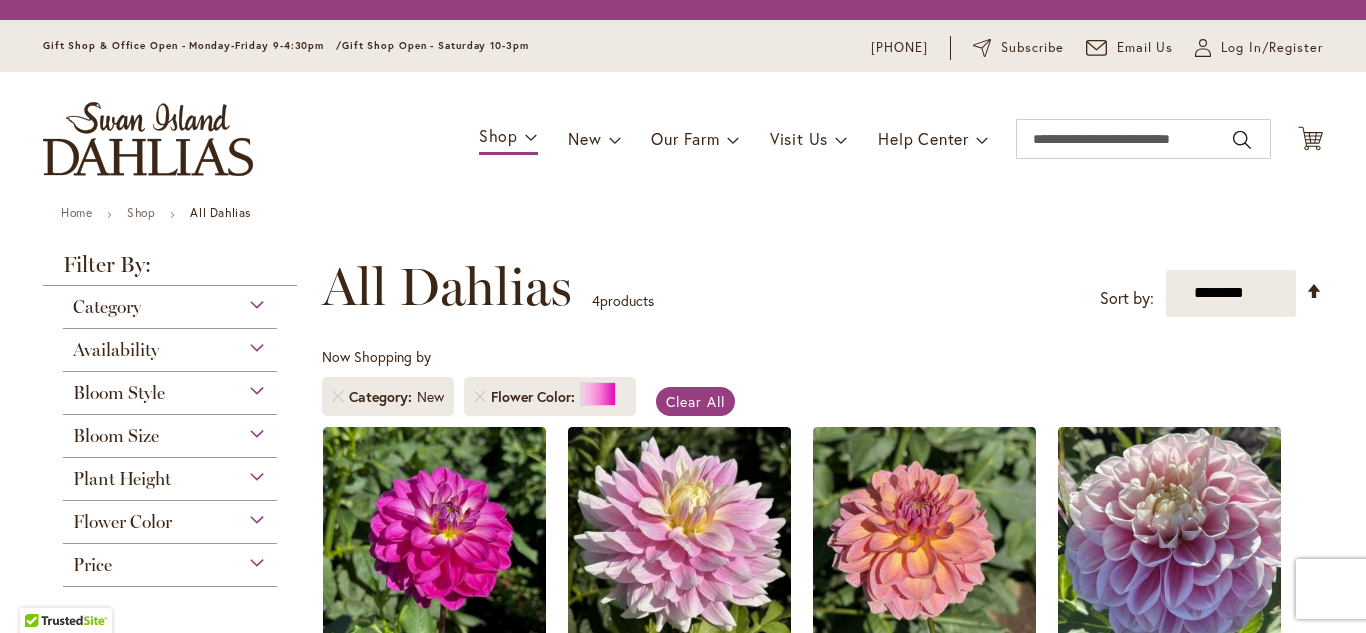 scroll, scrollTop: 0, scrollLeft: 0, axis: both 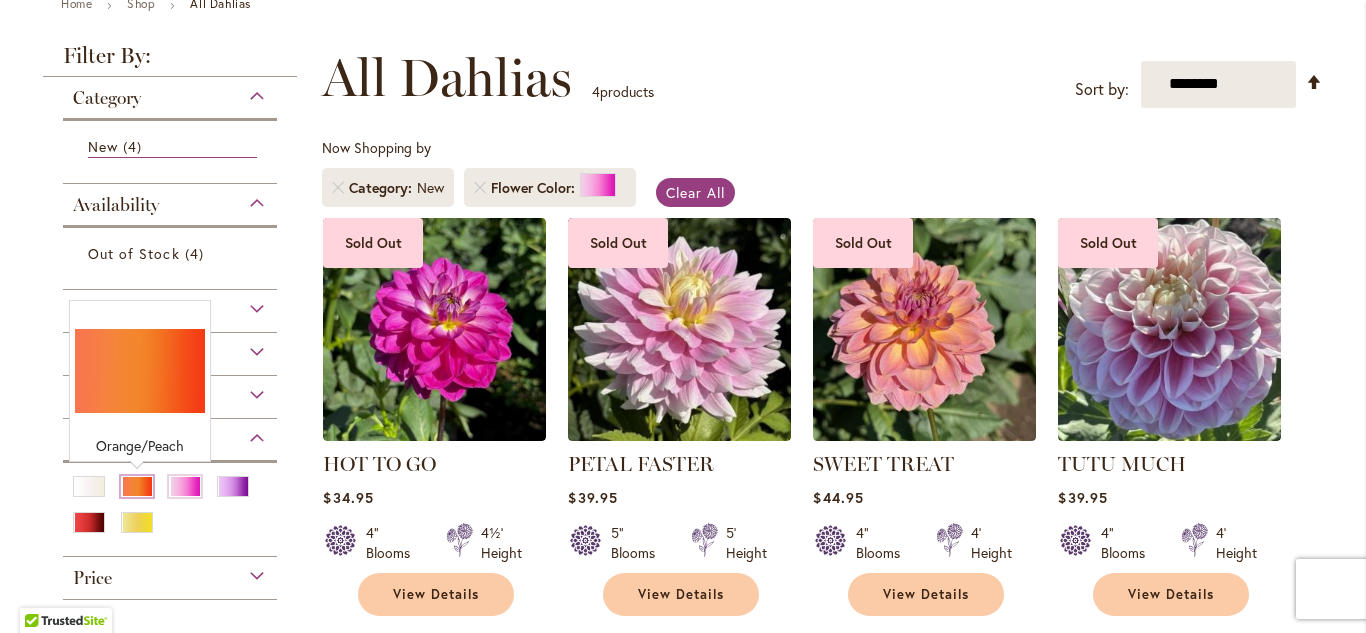 click at bounding box center (137, 486) 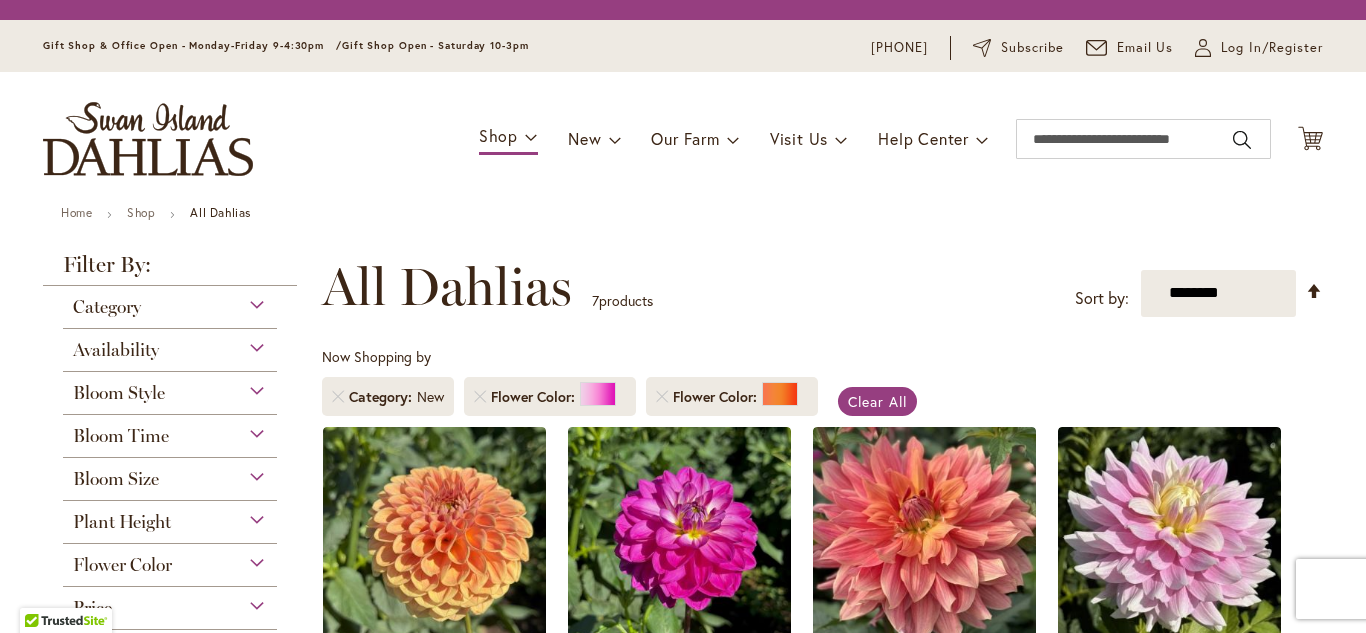 scroll, scrollTop: 0, scrollLeft: 0, axis: both 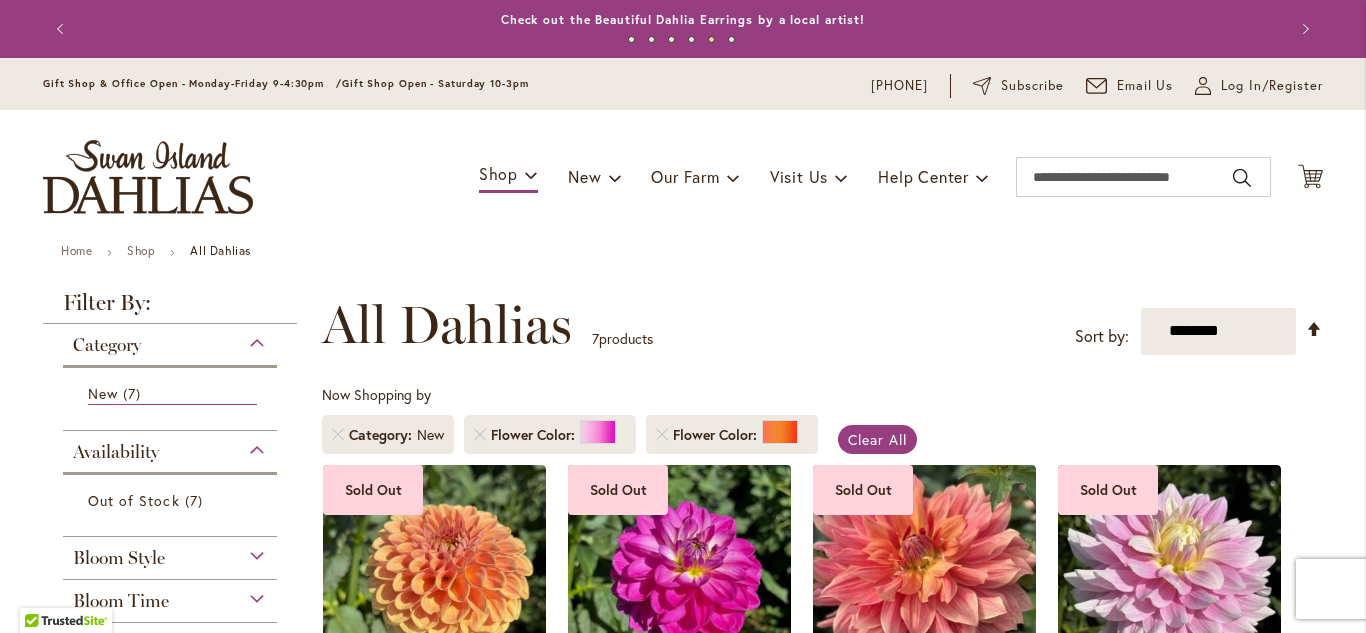 click at bounding box center [680, 576] 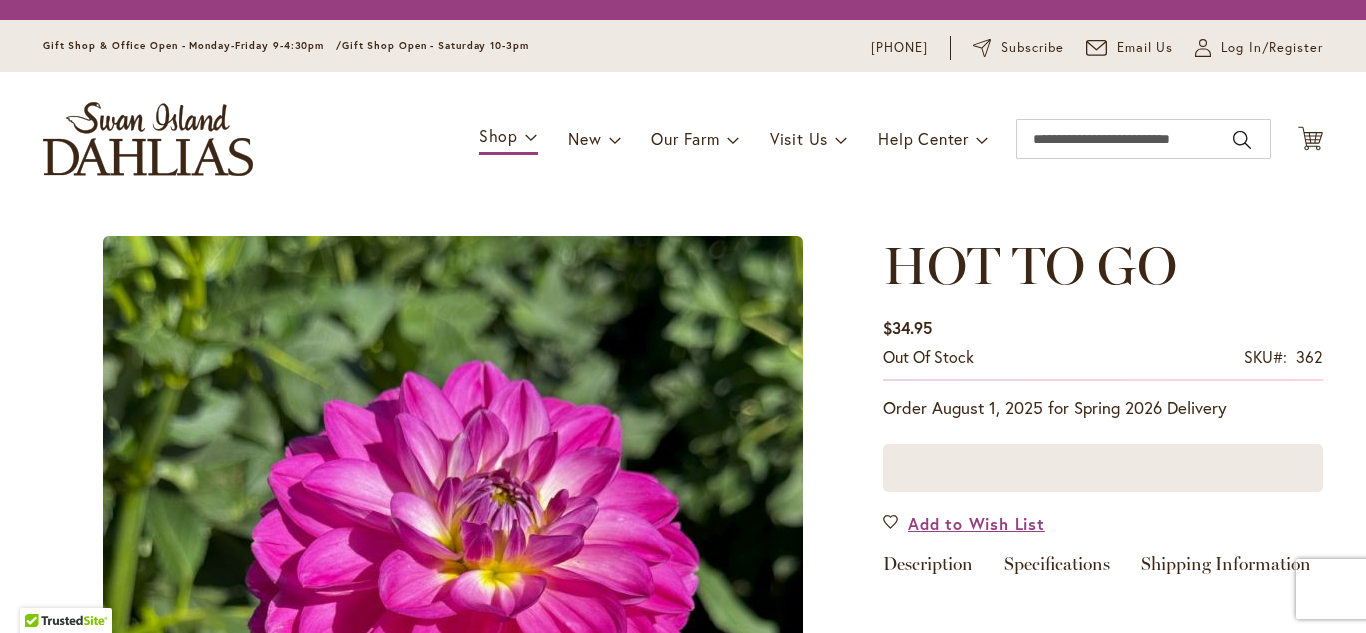 scroll, scrollTop: 0, scrollLeft: 0, axis: both 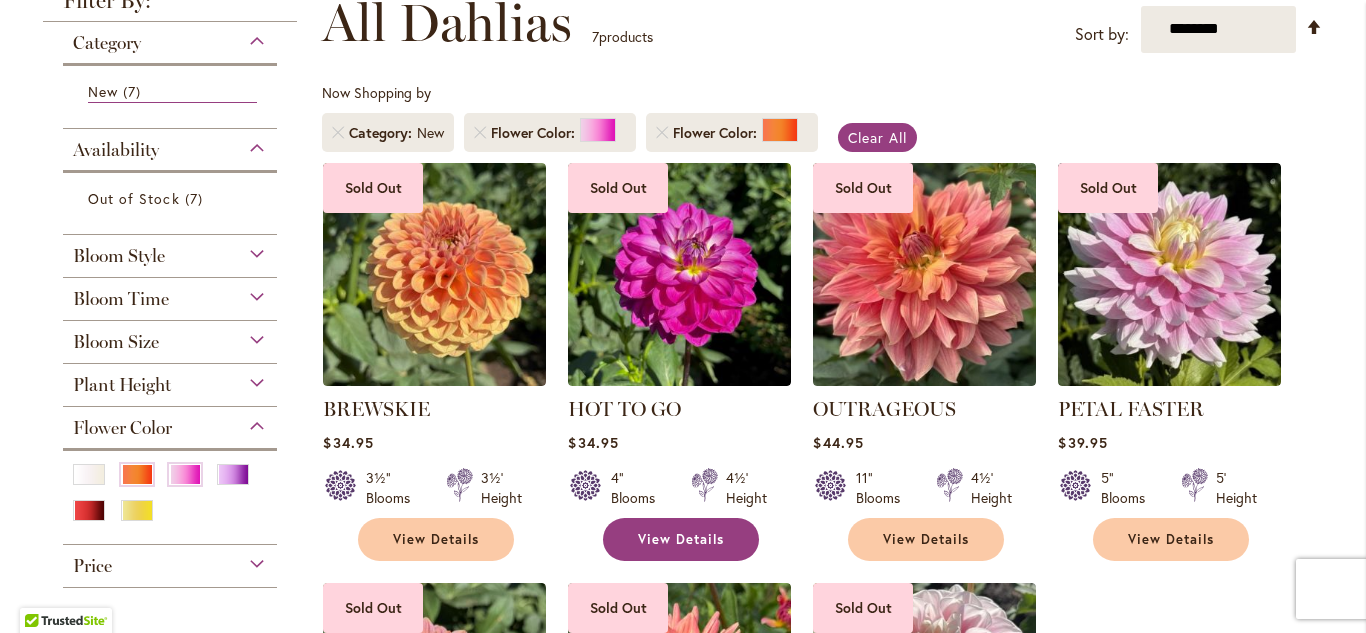 click on "View Details" at bounding box center (681, 539) 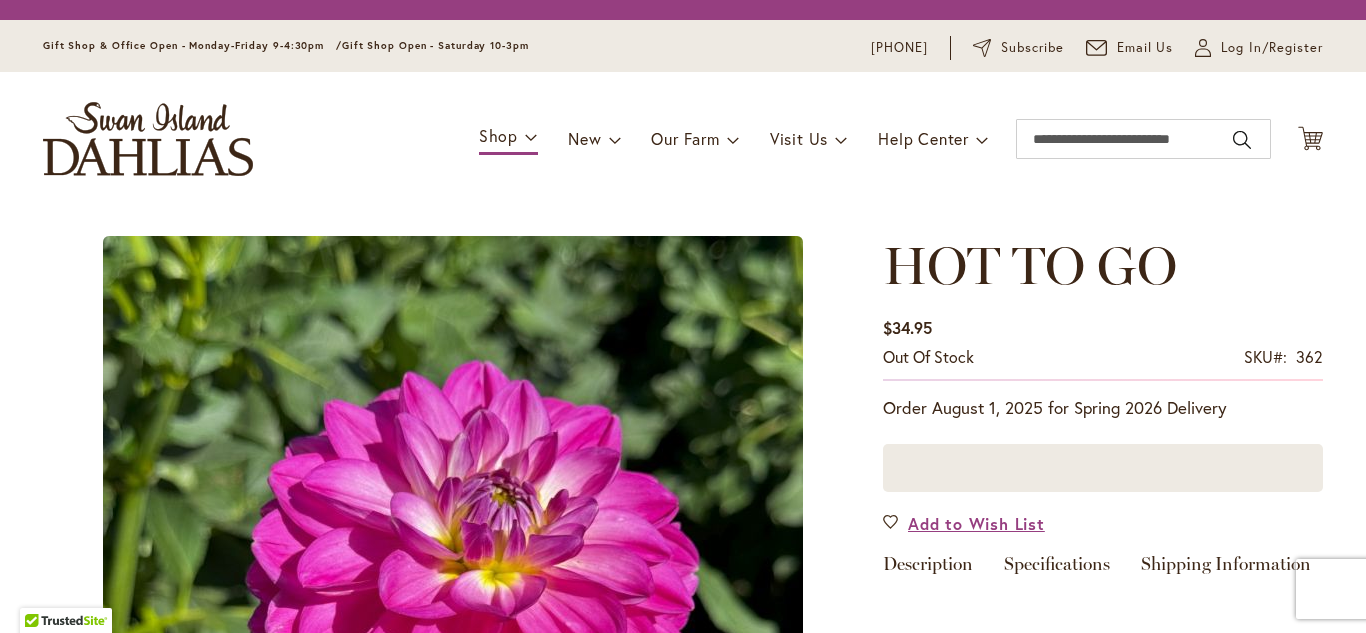 scroll, scrollTop: 0, scrollLeft: 0, axis: both 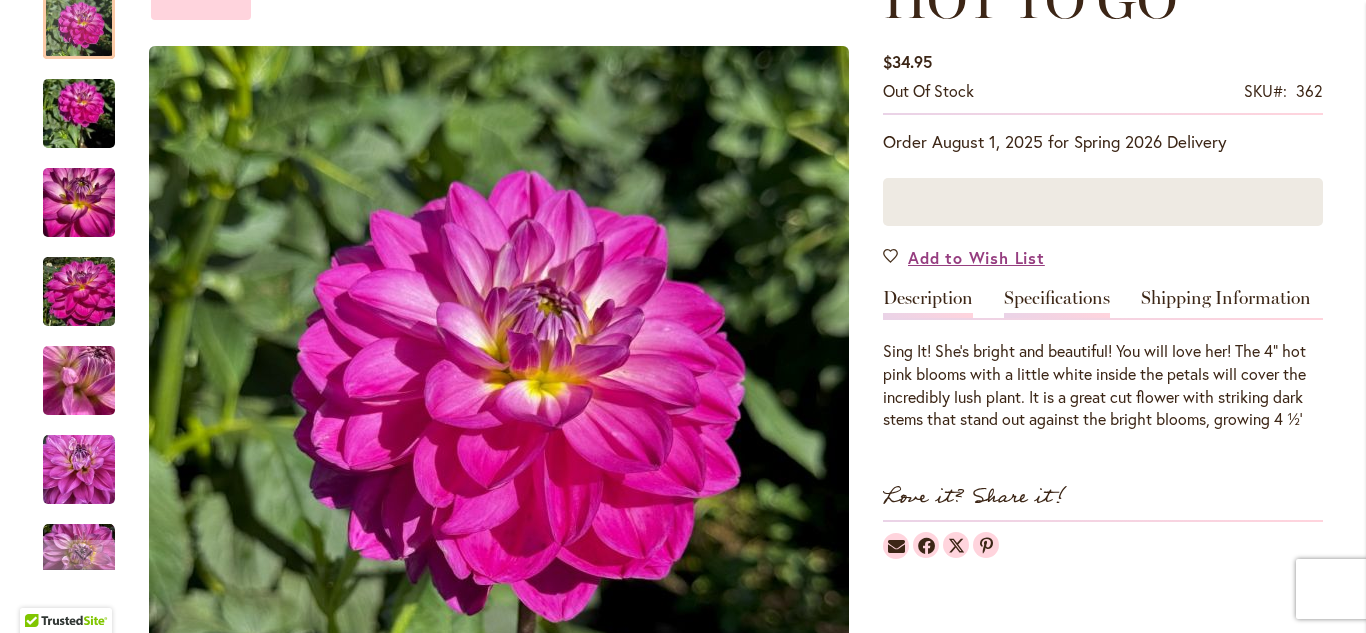 click on "Specifications" at bounding box center [1057, 303] 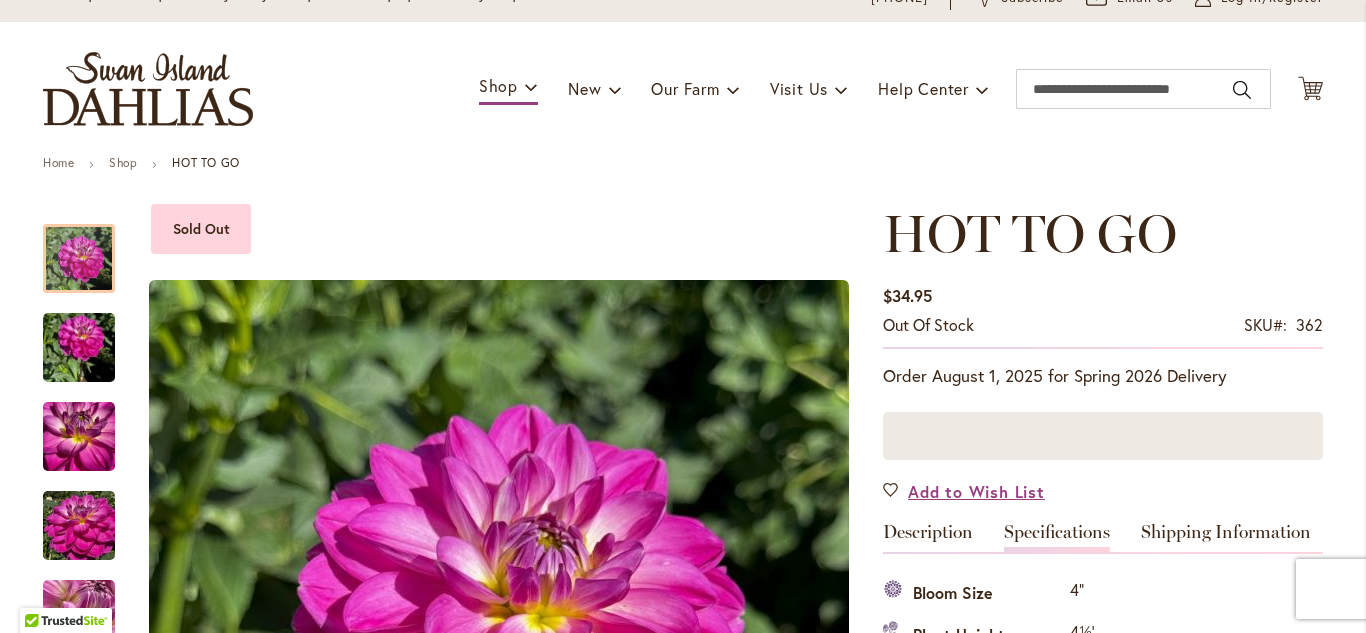 scroll, scrollTop: 84, scrollLeft: 0, axis: vertical 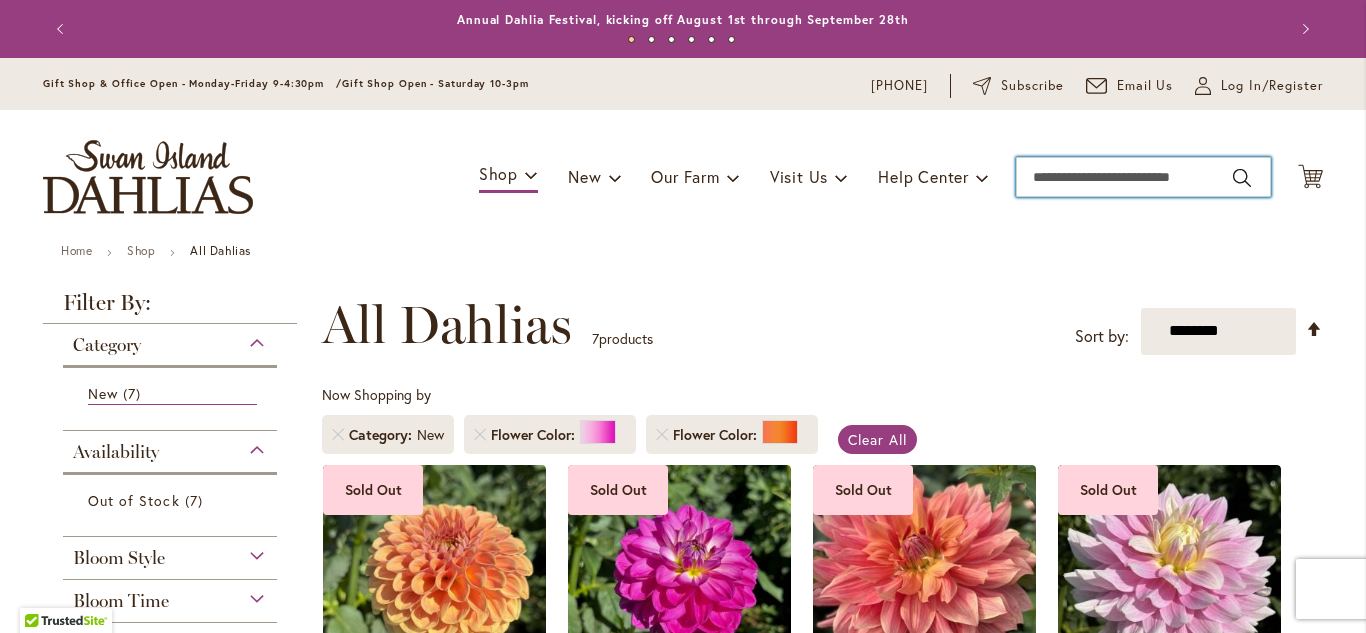 click on "Search" at bounding box center (1143, 177) 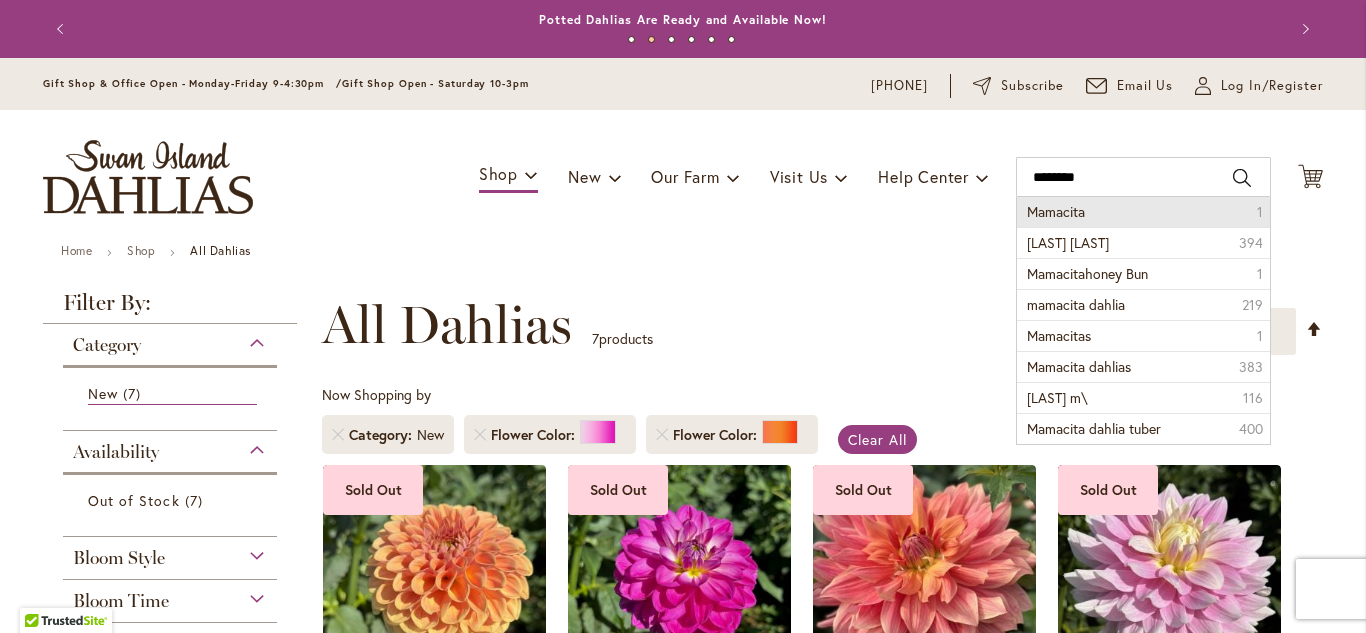 click on "Mamacita 1" at bounding box center (1143, 212) 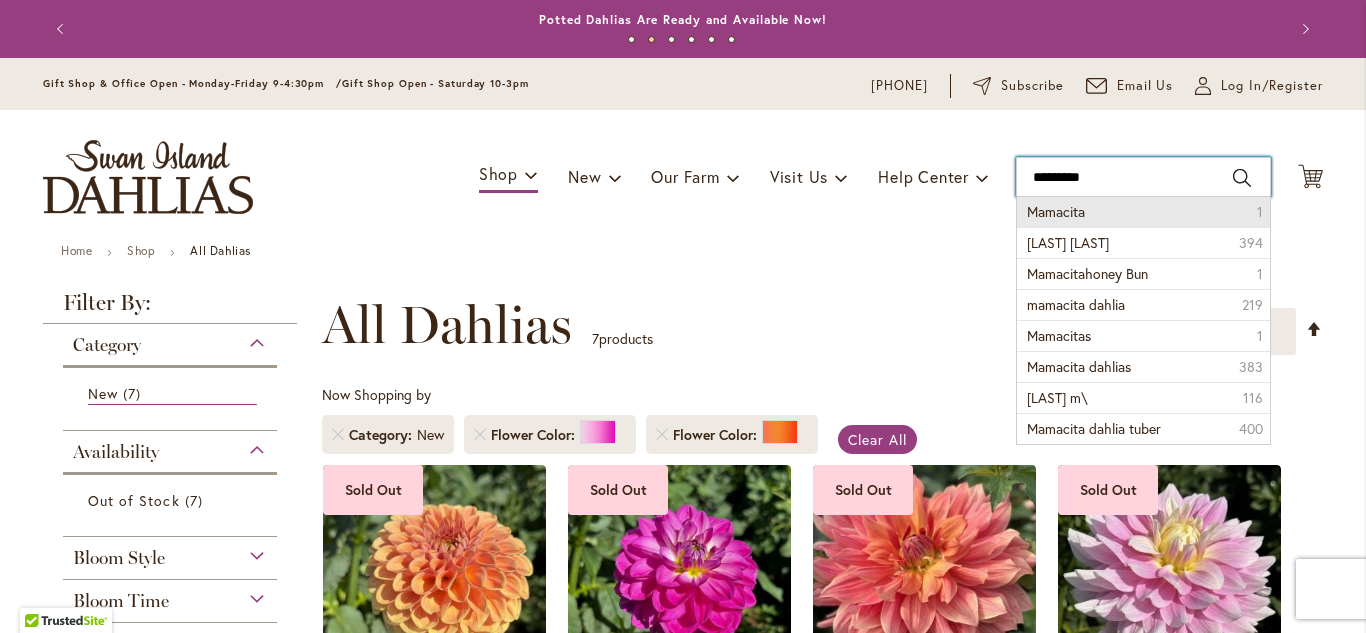 type on "********" 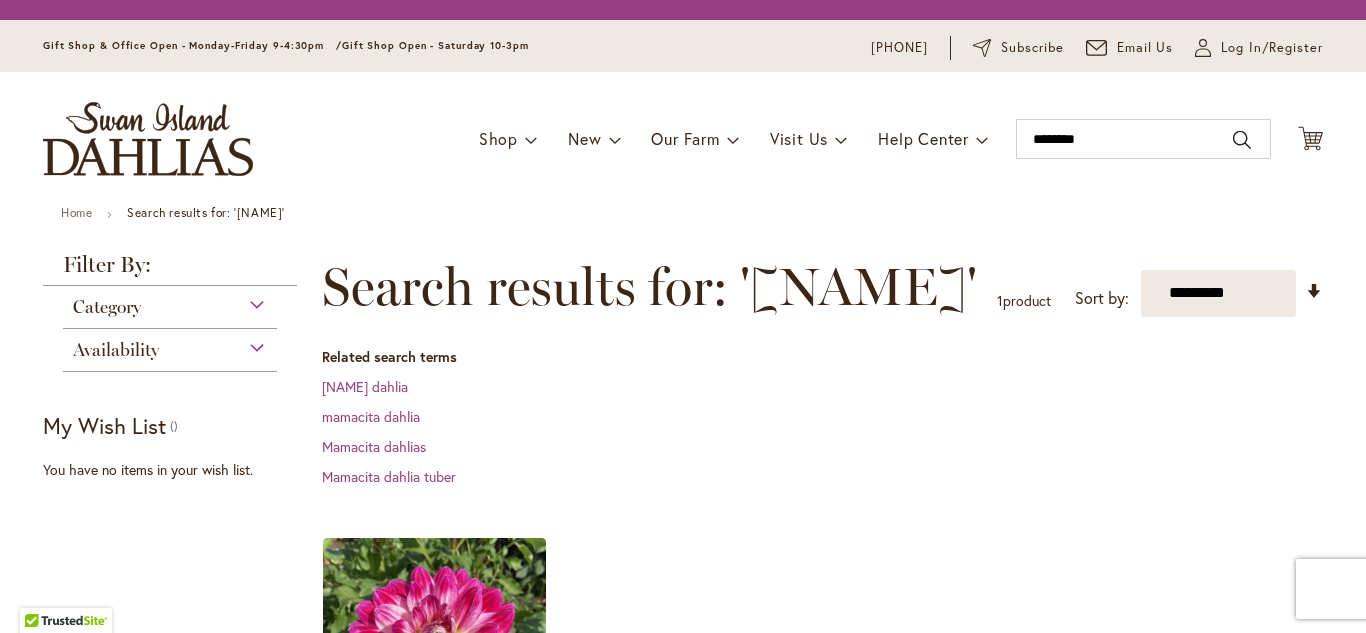 scroll, scrollTop: 0, scrollLeft: 0, axis: both 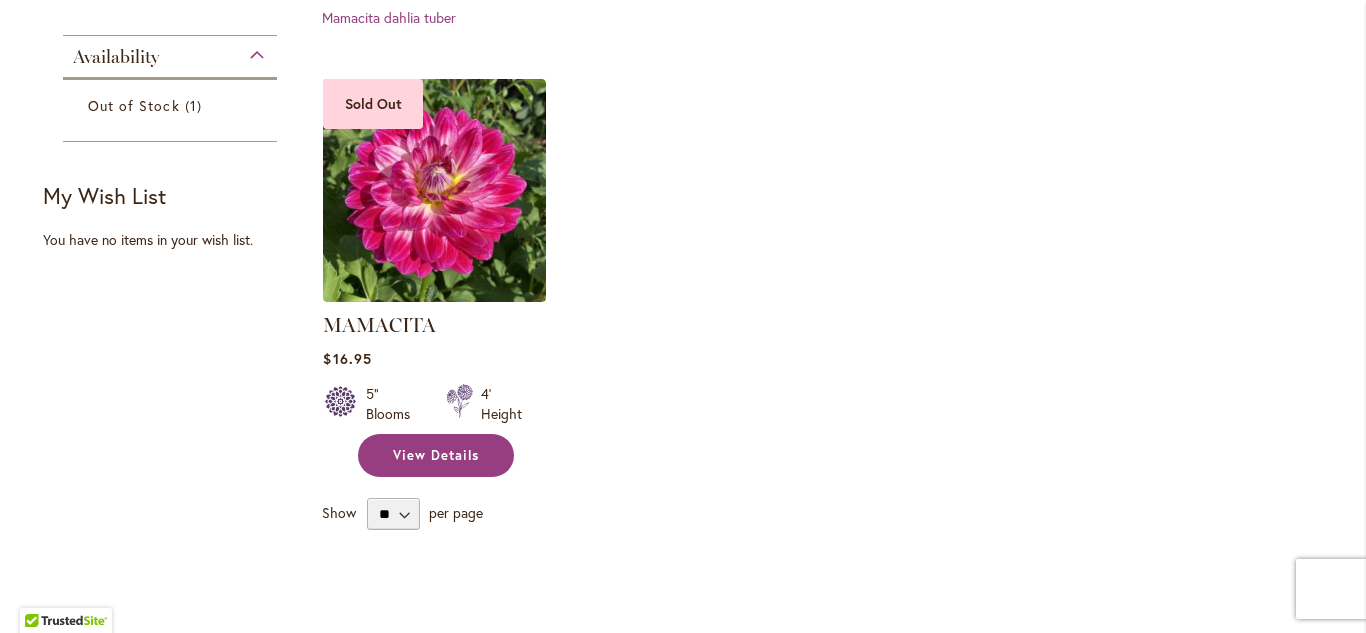 click on "View Details" at bounding box center (436, 455) 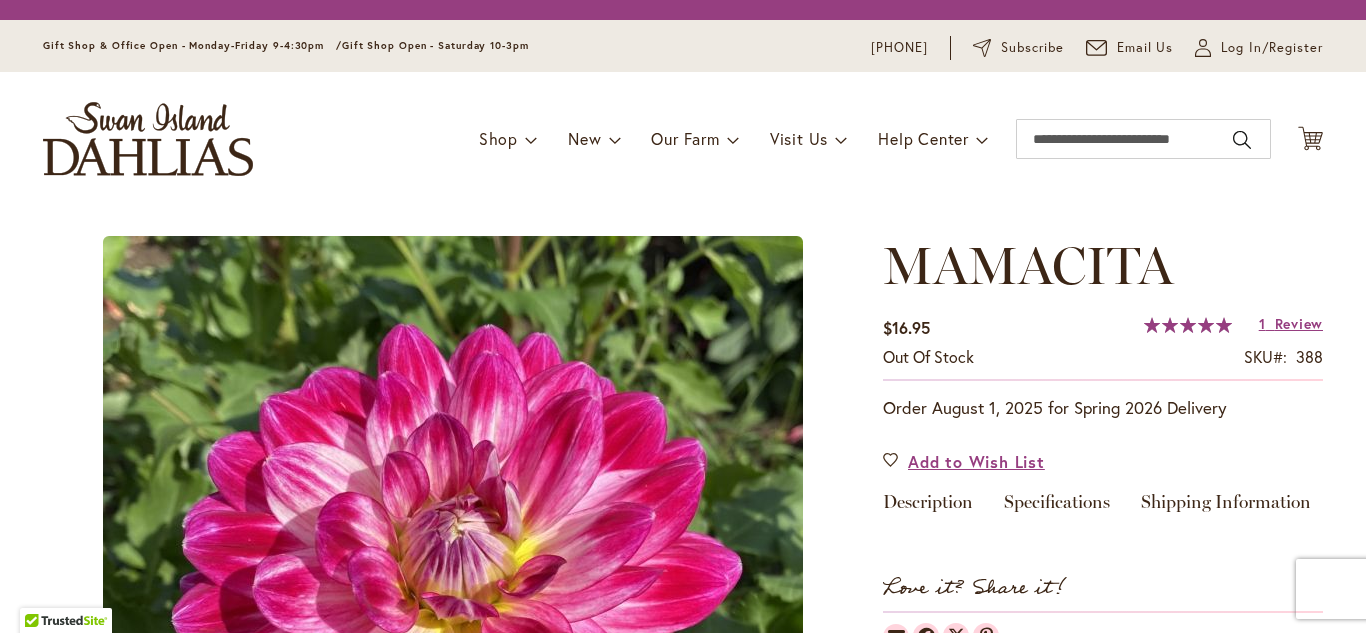 scroll, scrollTop: 0, scrollLeft: 0, axis: both 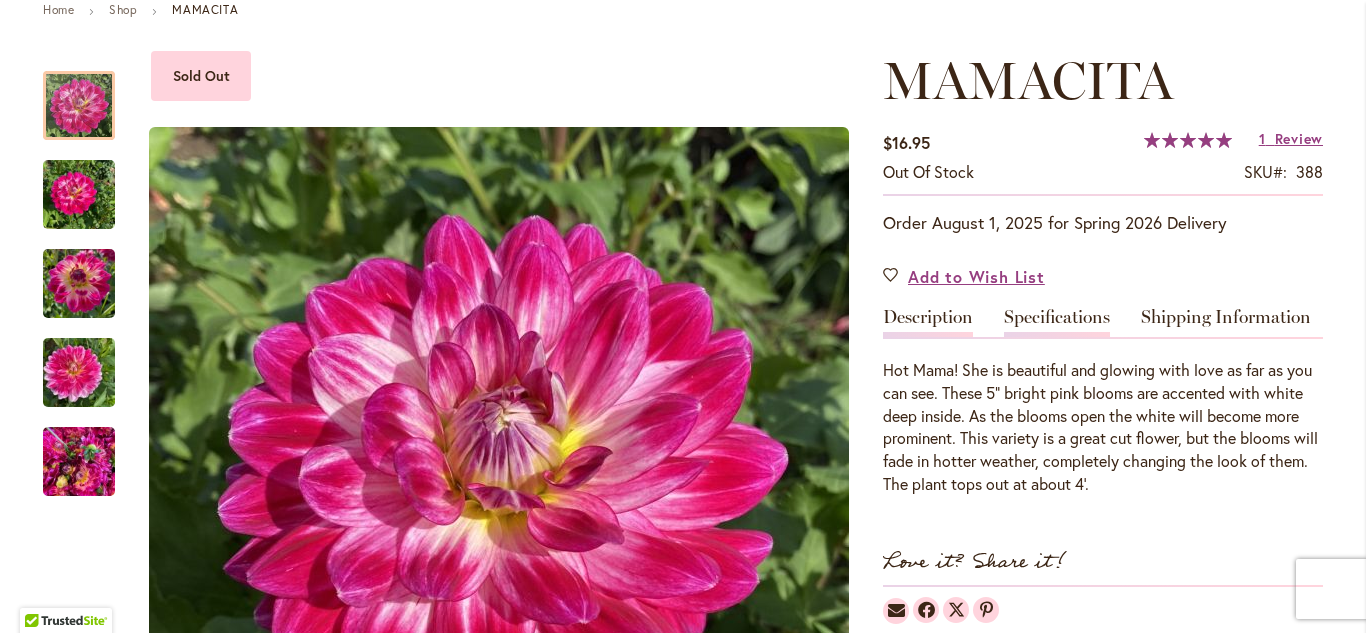 click on "Specifications" at bounding box center [1057, 322] 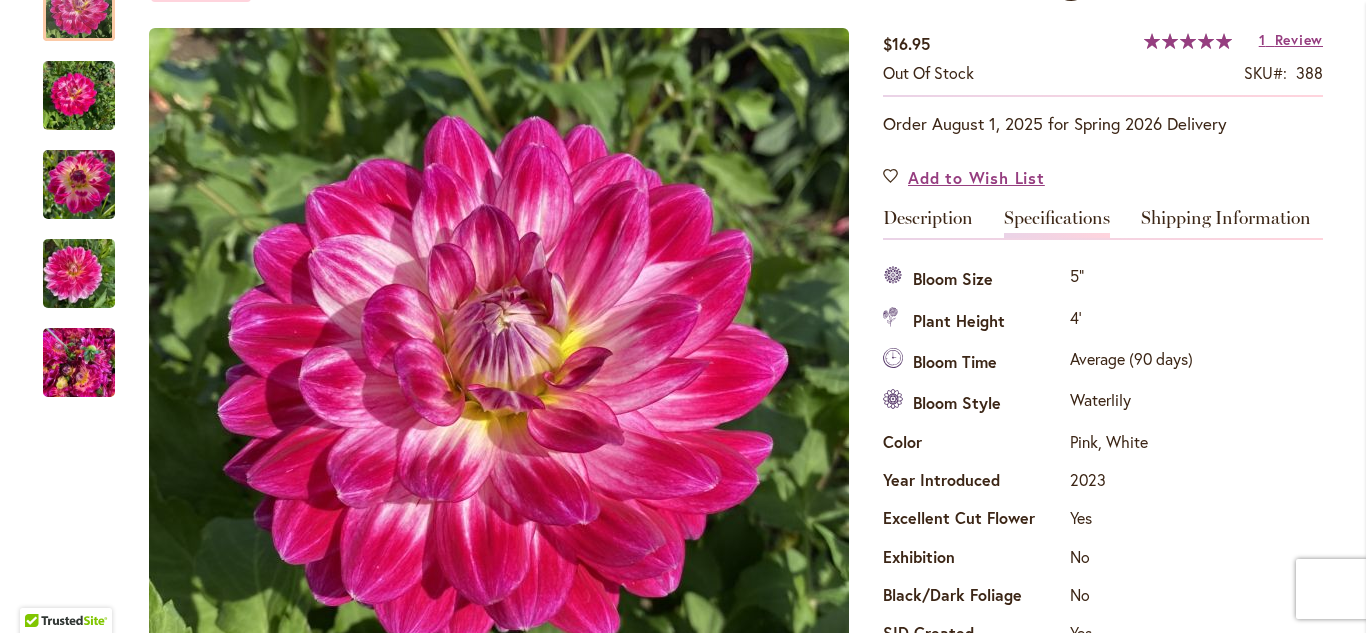 scroll, scrollTop: 328, scrollLeft: 0, axis: vertical 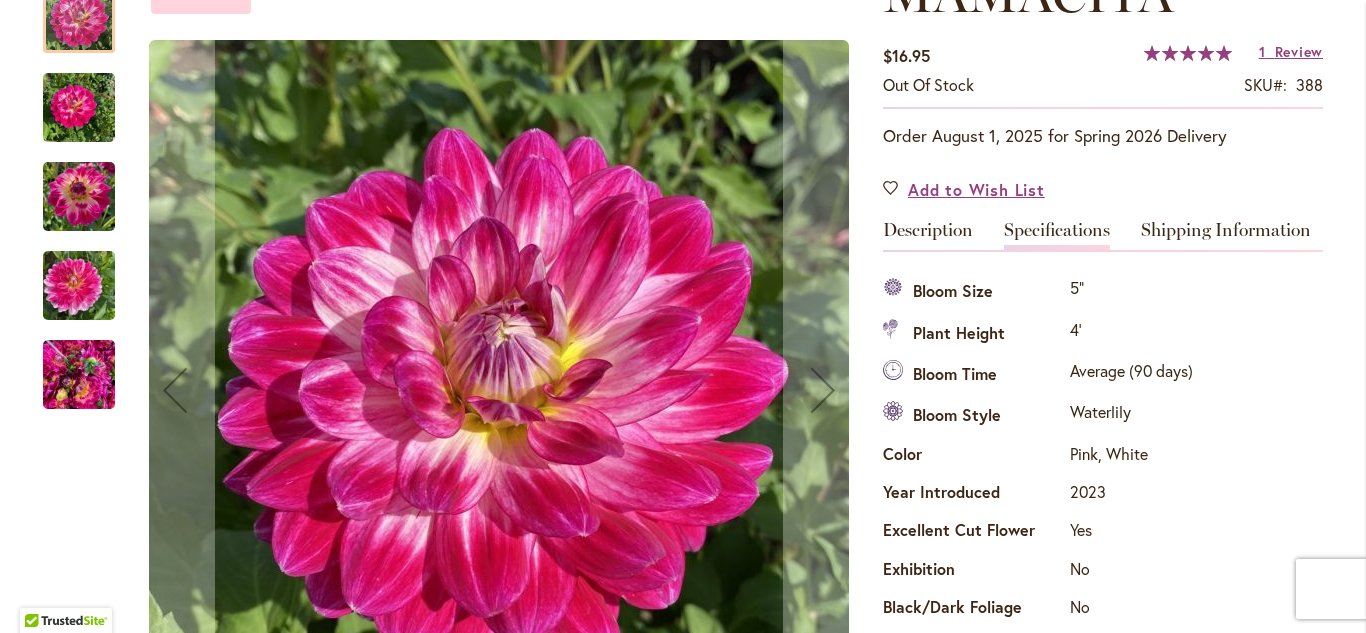 click at bounding box center (79, 286) 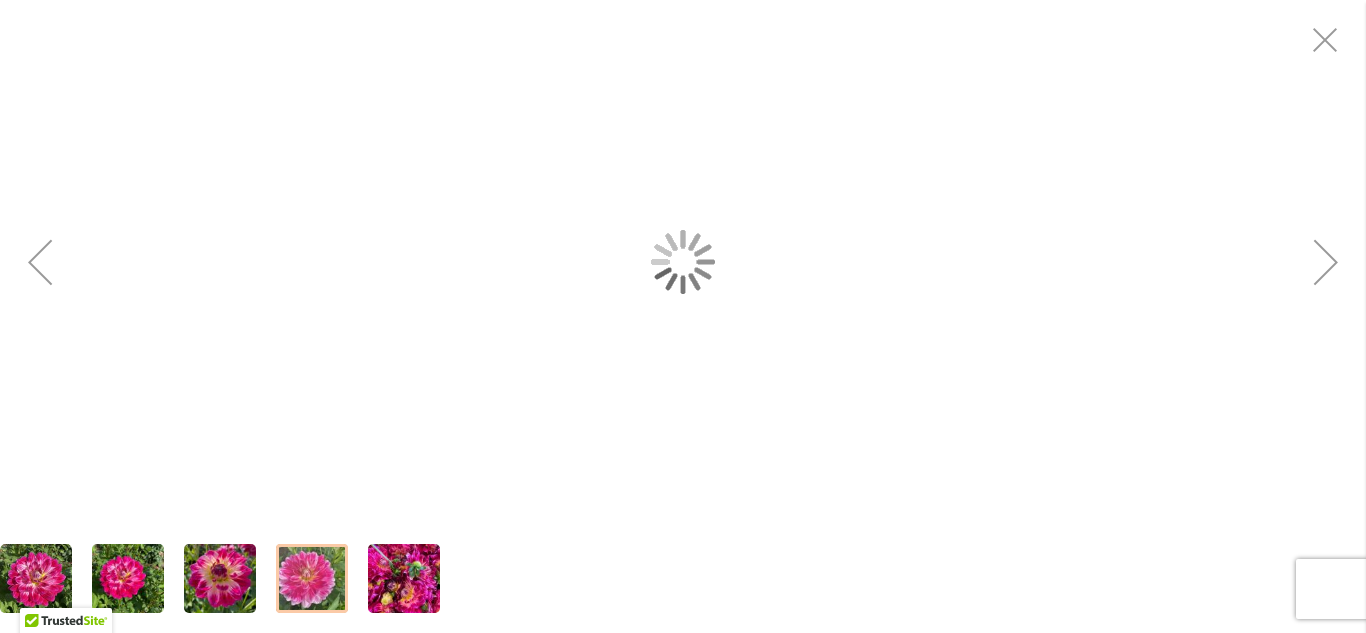 click at bounding box center [683, 262] 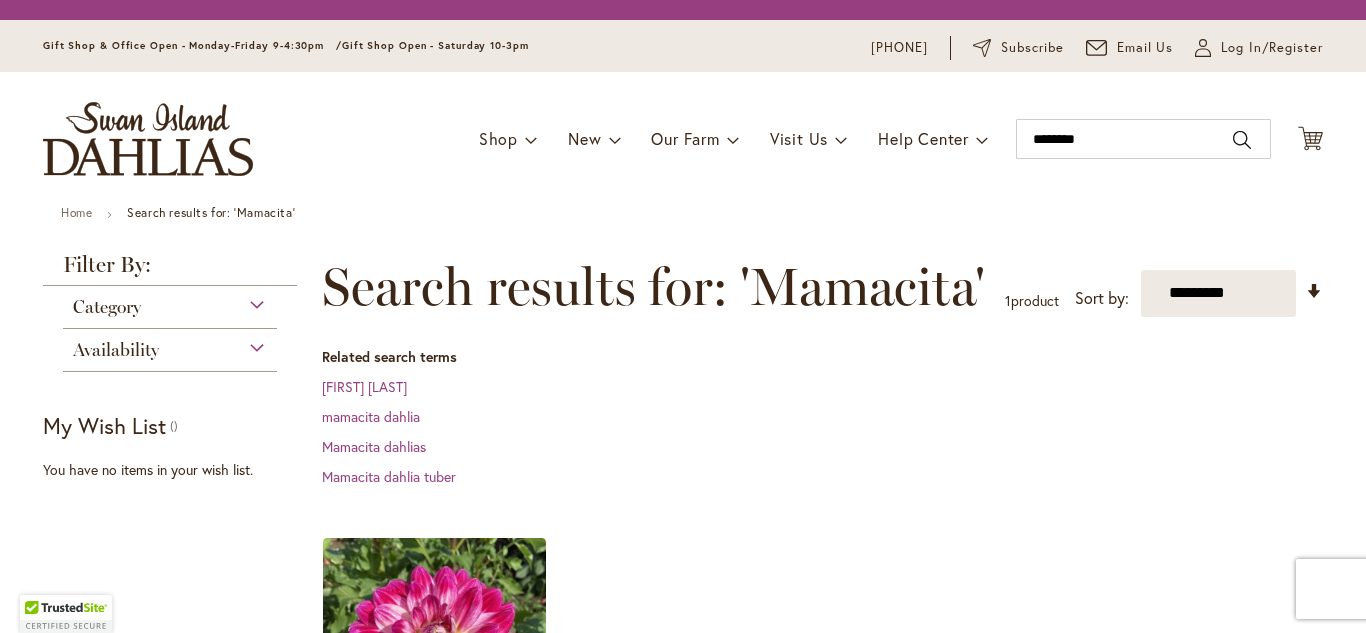 scroll, scrollTop: 0, scrollLeft: 0, axis: both 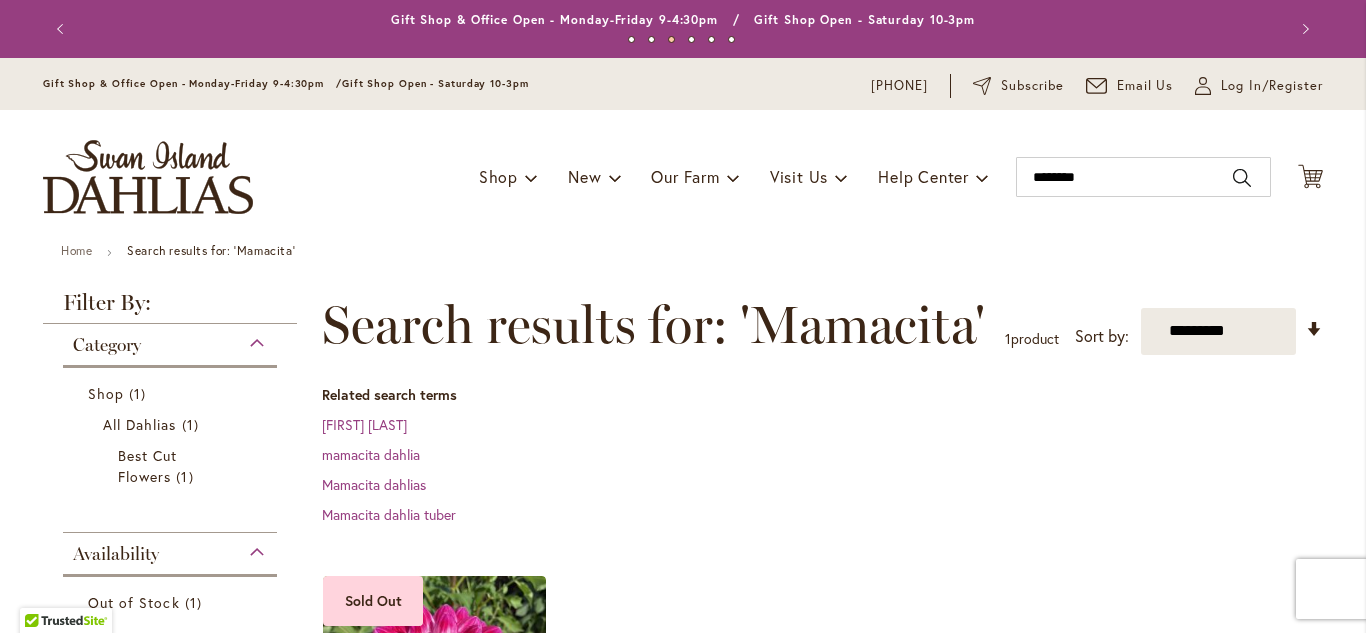 click on "Previous" at bounding box center (63, 29) 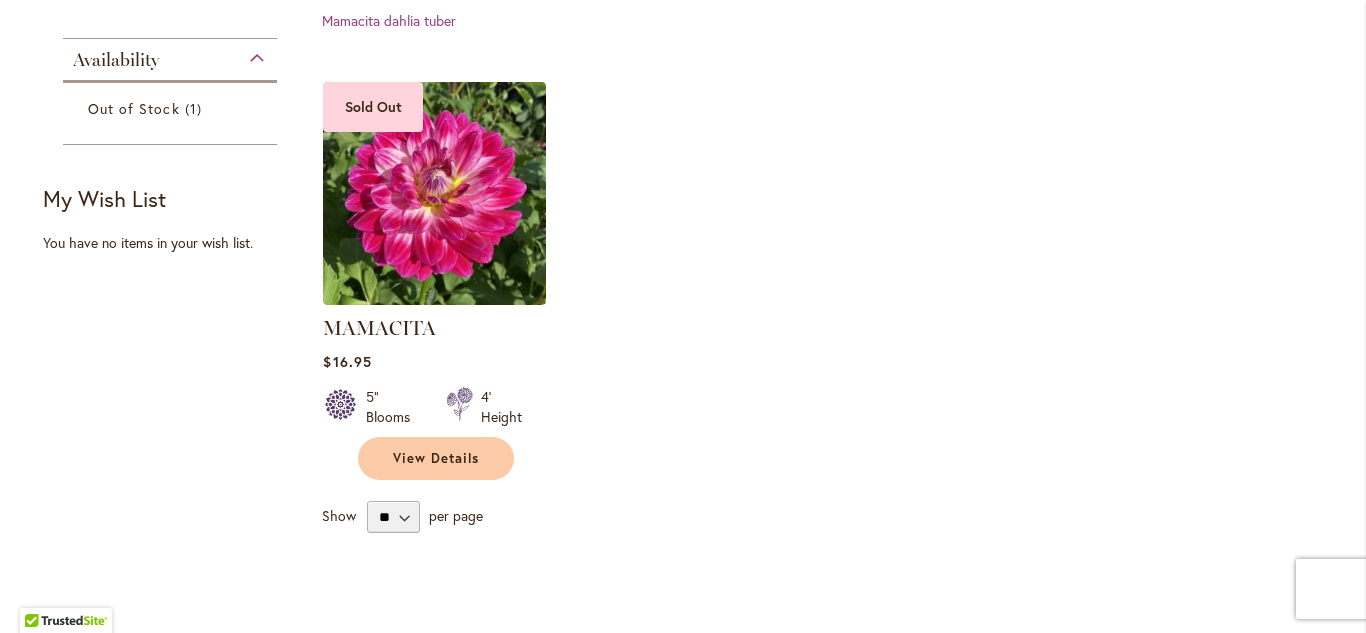 scroll, scrollTop: 0, scrollLeft: 0, axis: both 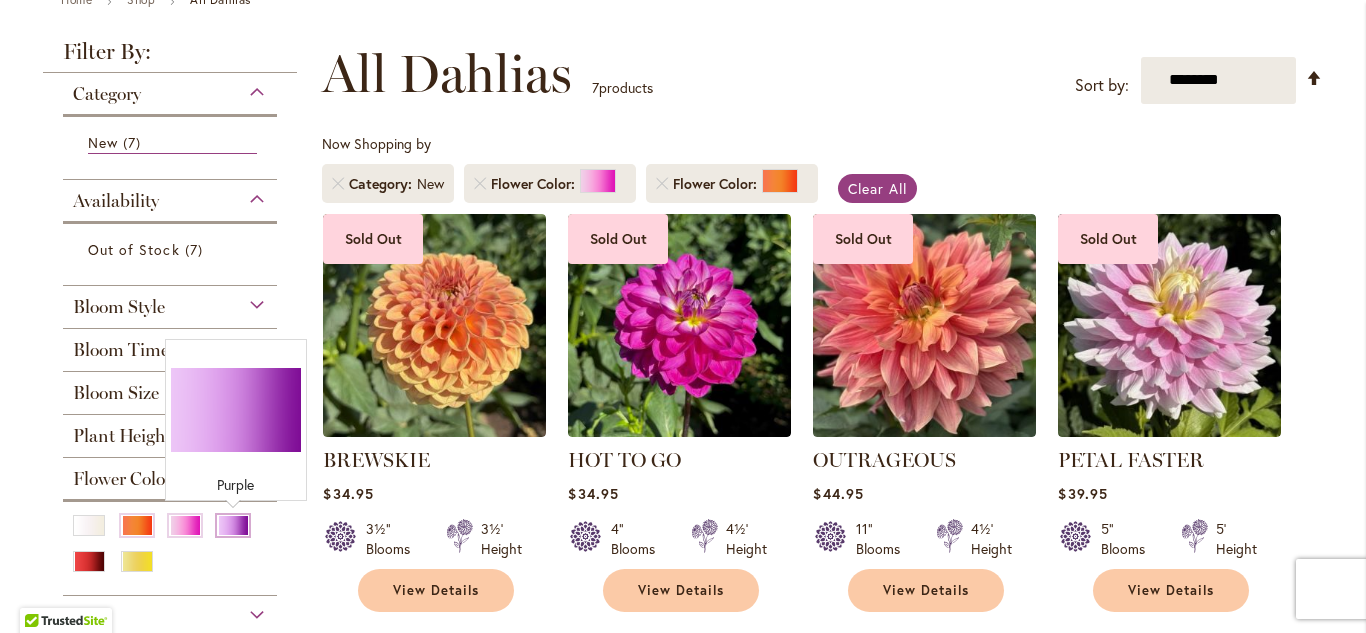 click at bounding box center [233, 525] 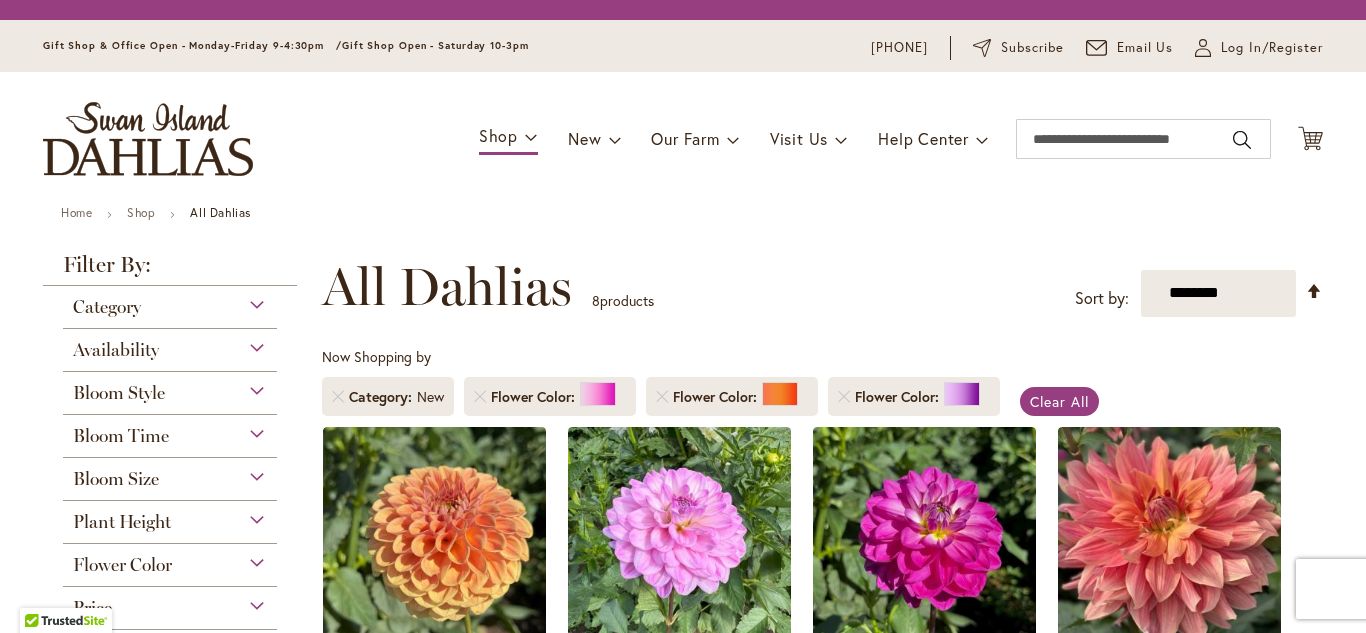scroll, scrollTop: 0, scrollLeft: 0, axis: both 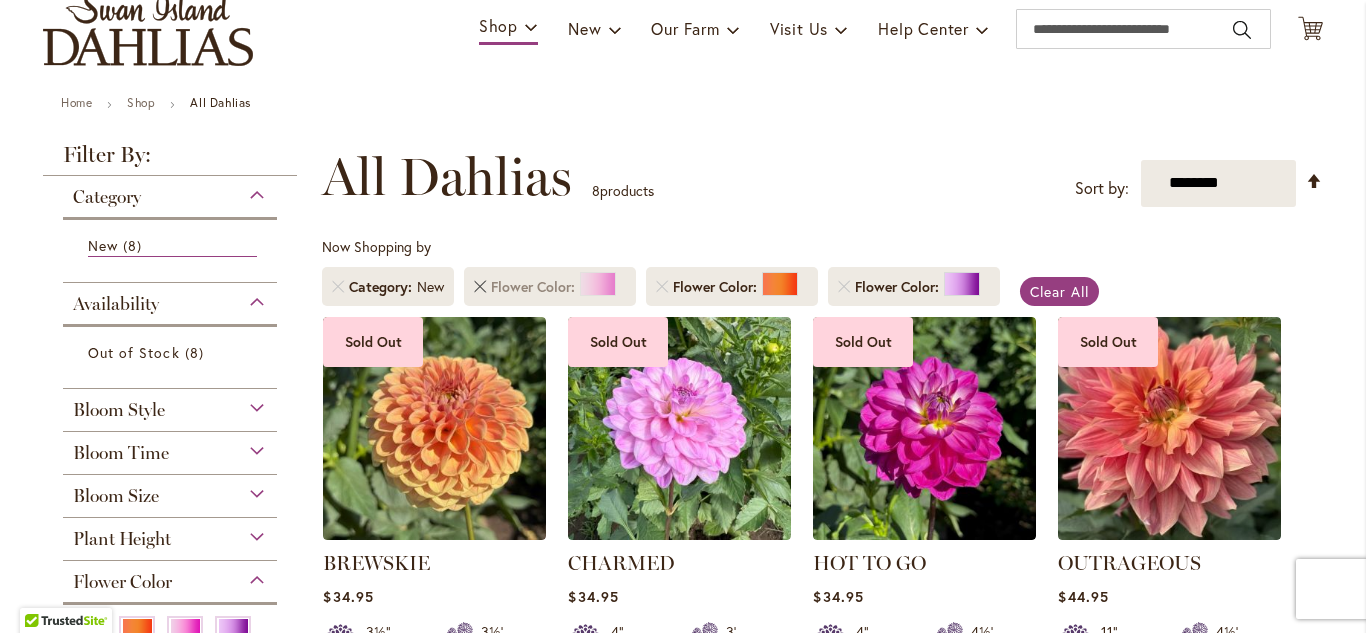 click at bounding box center [480, 287] 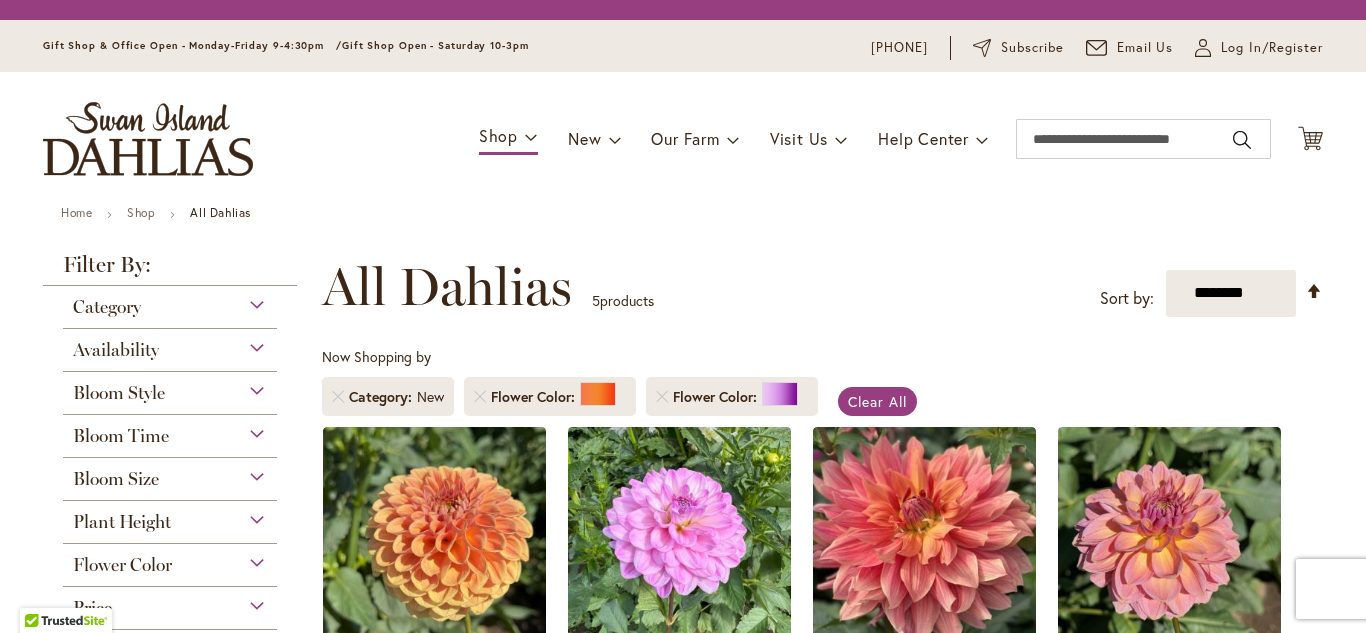 scroll, scrollTop: 0, scrollLeft: 0, axis: both 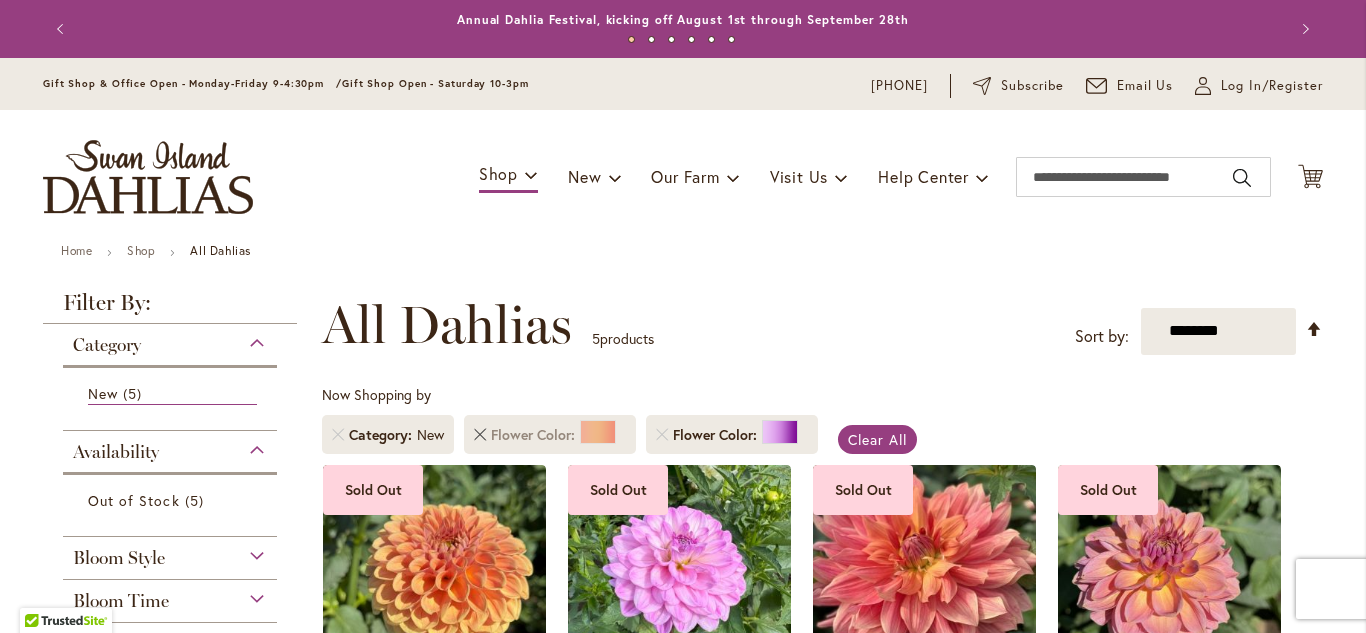 click at bounding box center [480, 435] 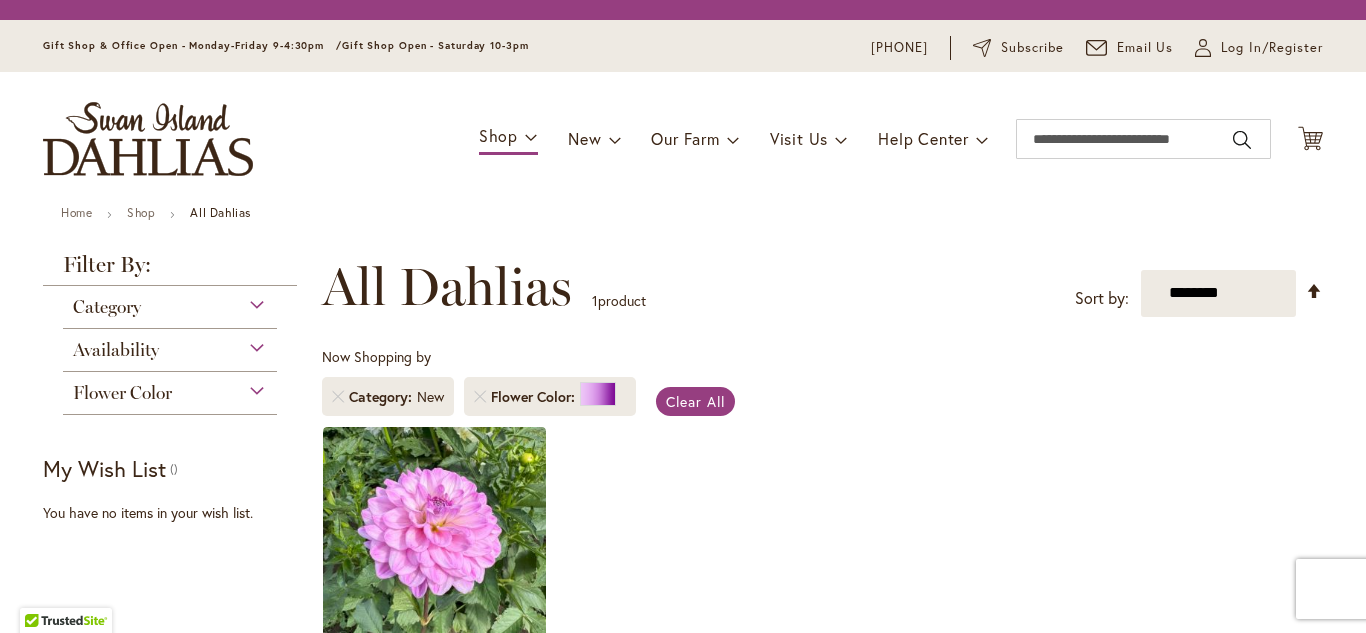 scroll, scrollTop: 0, scrollLeft: 0, axis: both 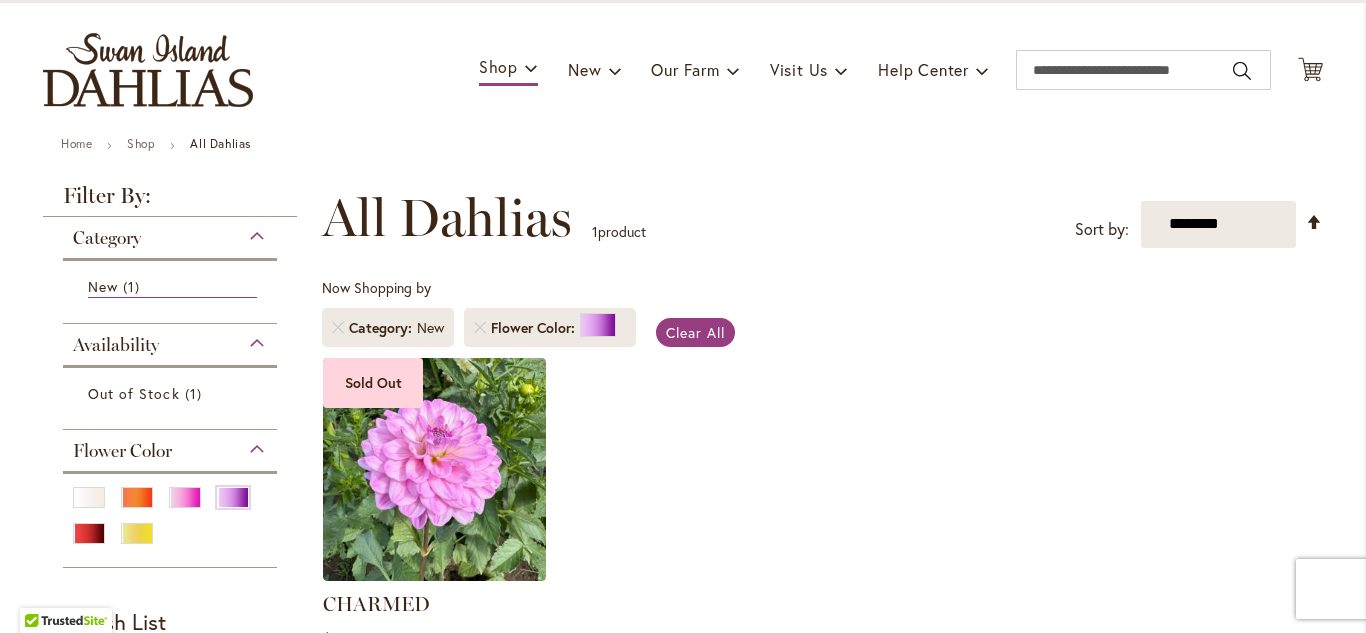click on "Category" at bounding box center [170, 233] 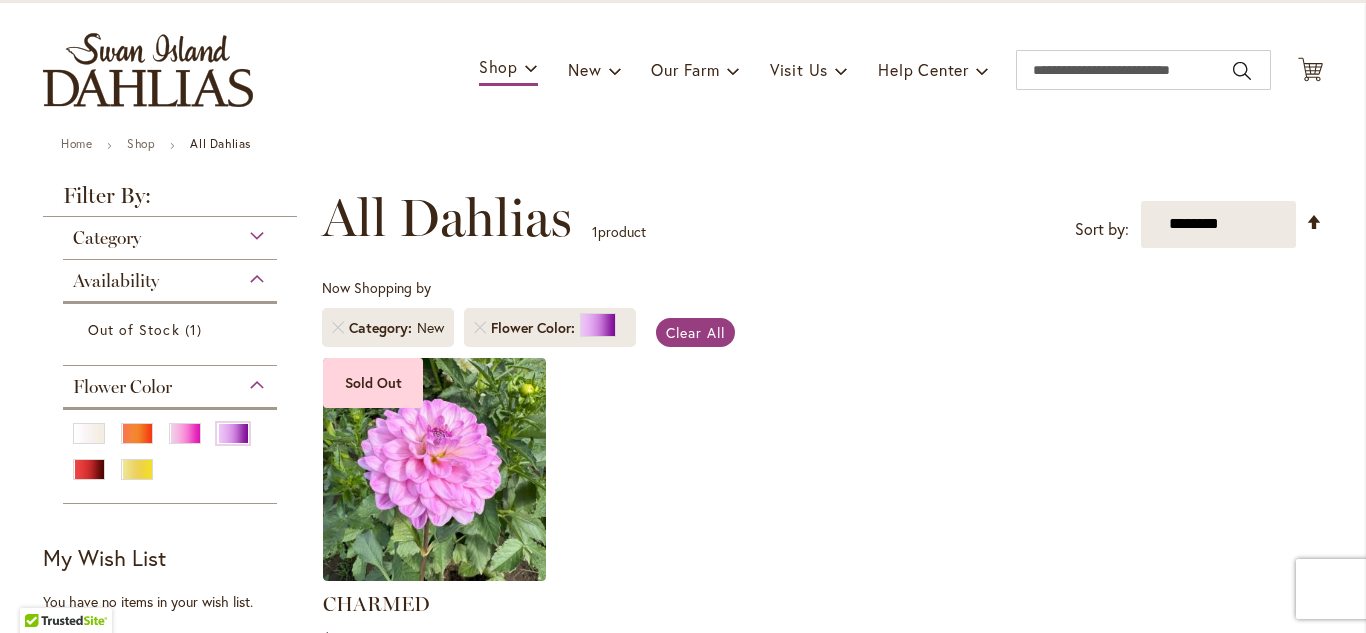 click on "Flower Color" at bounding box center [170, 382] 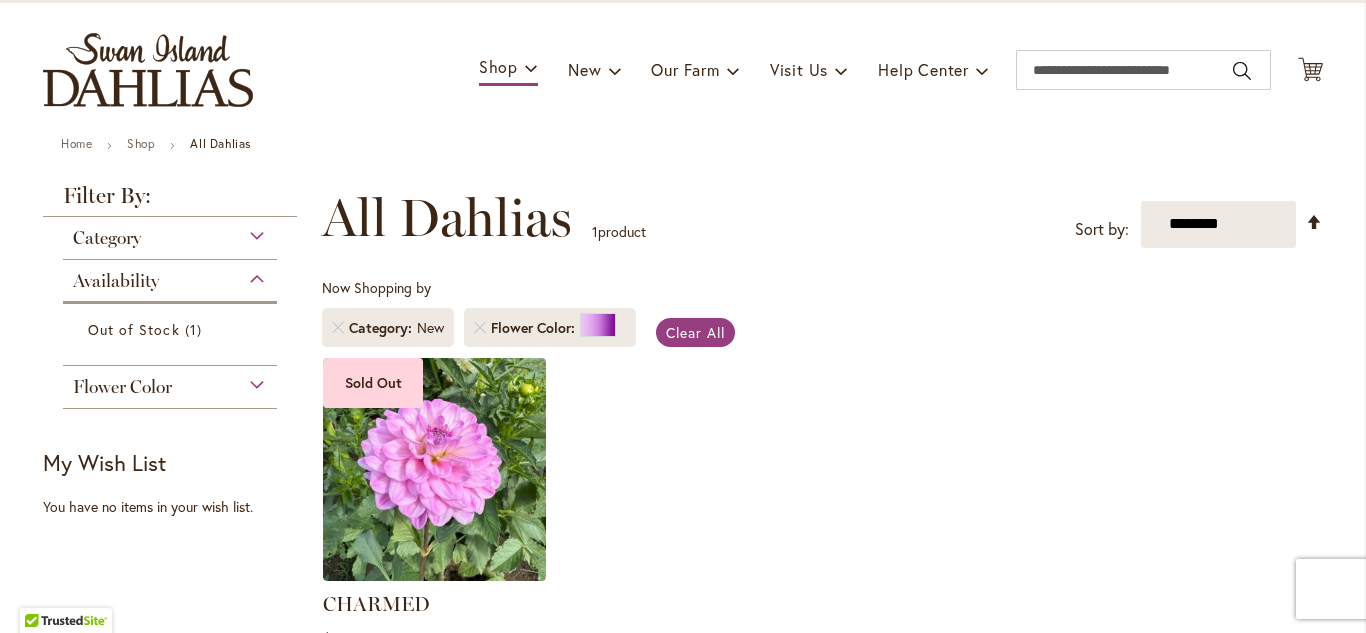 click on "Flower Color" at bounding box center (170, 382) 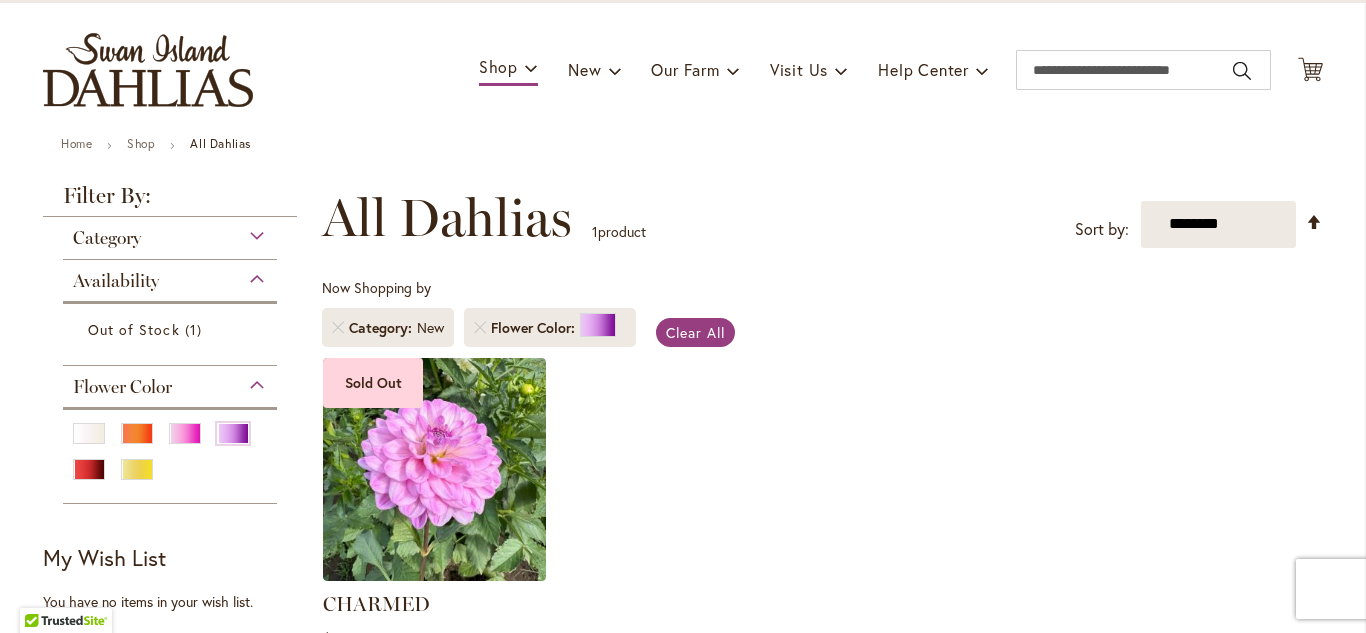 click on "Availability" at bounding box center (170, 276) 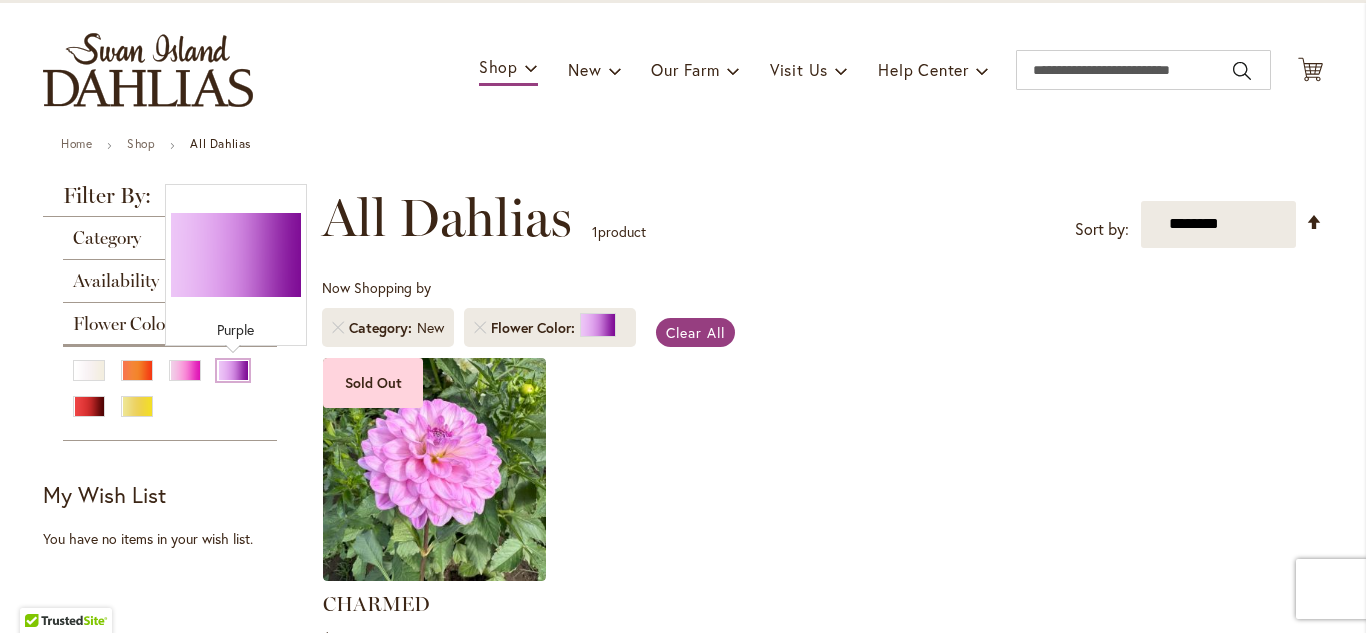 click at bounding box center [233, 370] 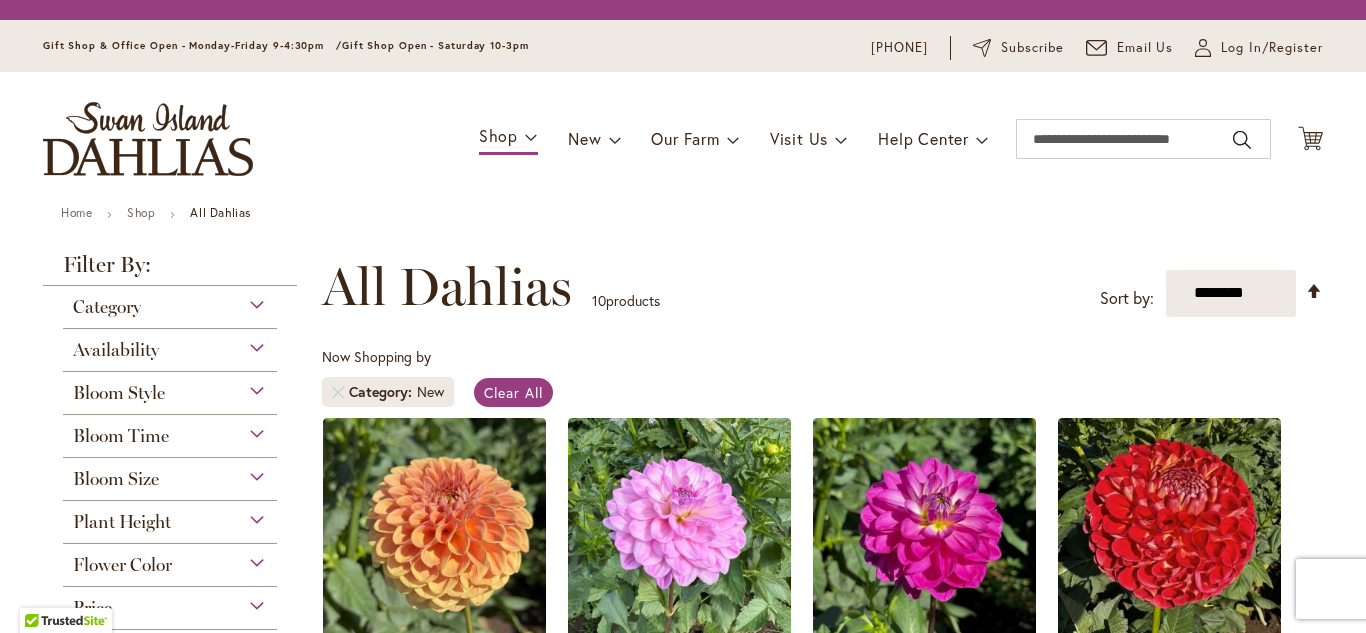 scroll, scrollTop: 0, scrollLeft: 0, axis: both 